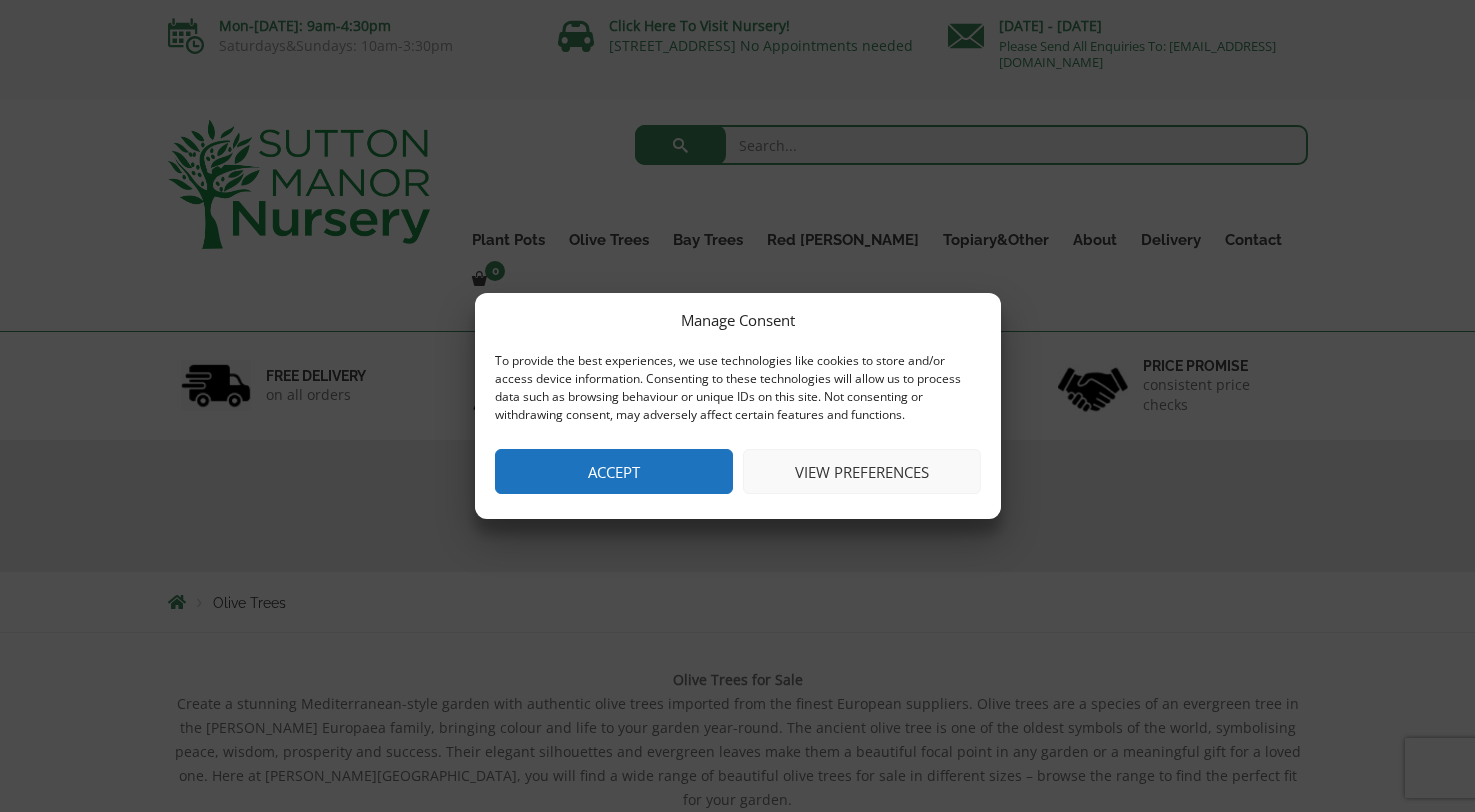 scroll, scrollTop: 0, scrollLeft: 0, axis: both 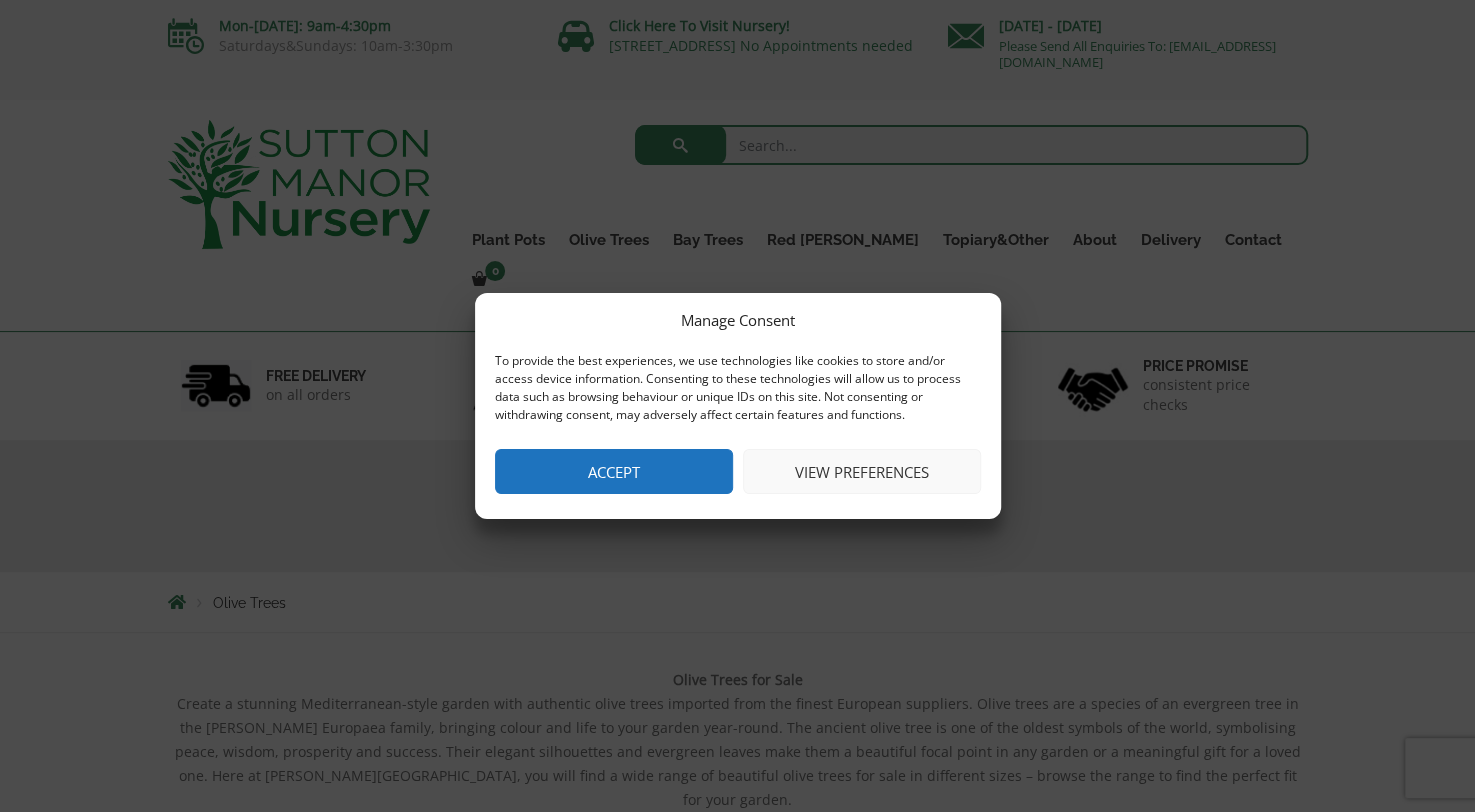 click on "Accept" at bounding box center (614, 471) 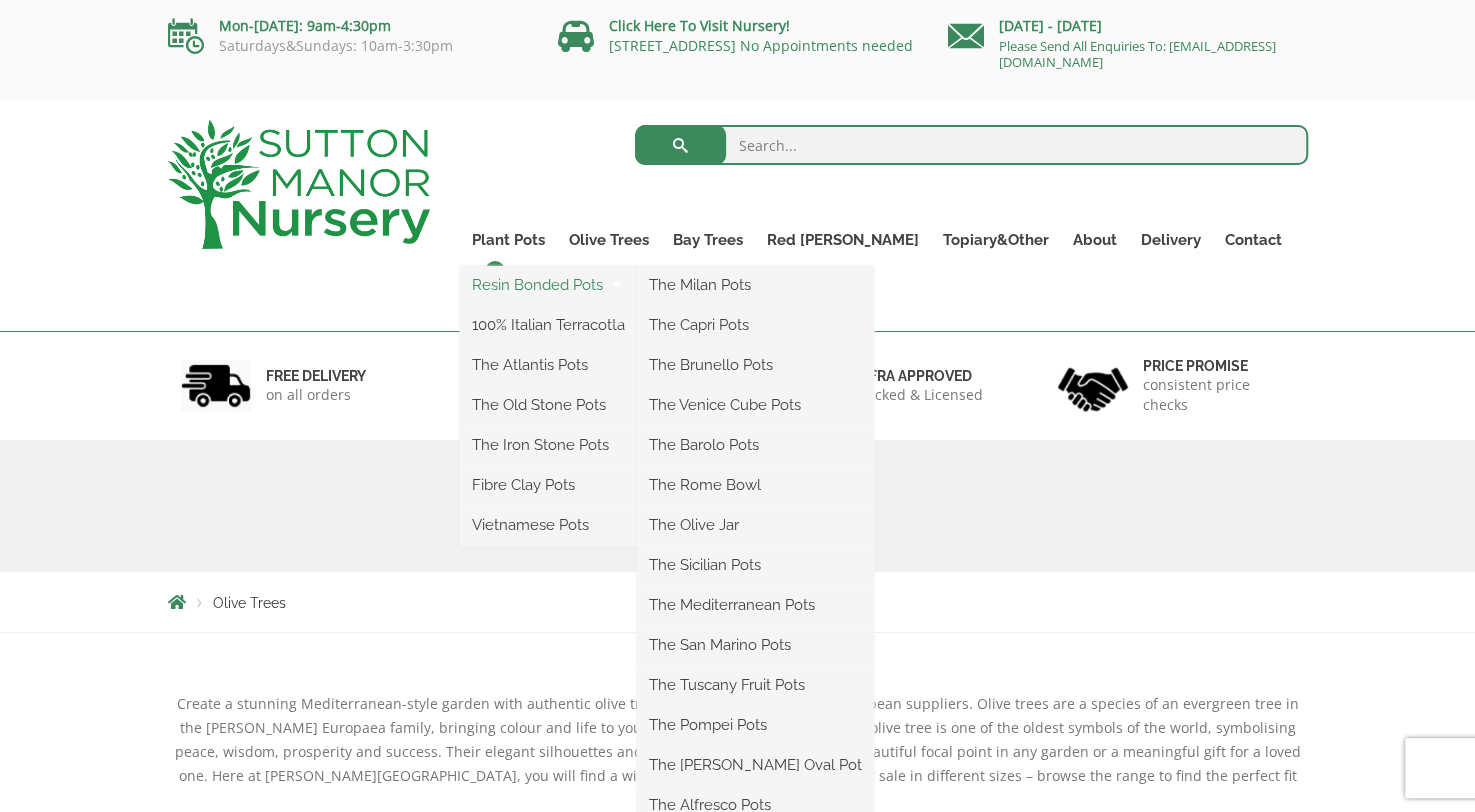 click on "Resin Bonded Pots" at bounding box center [548, 285] 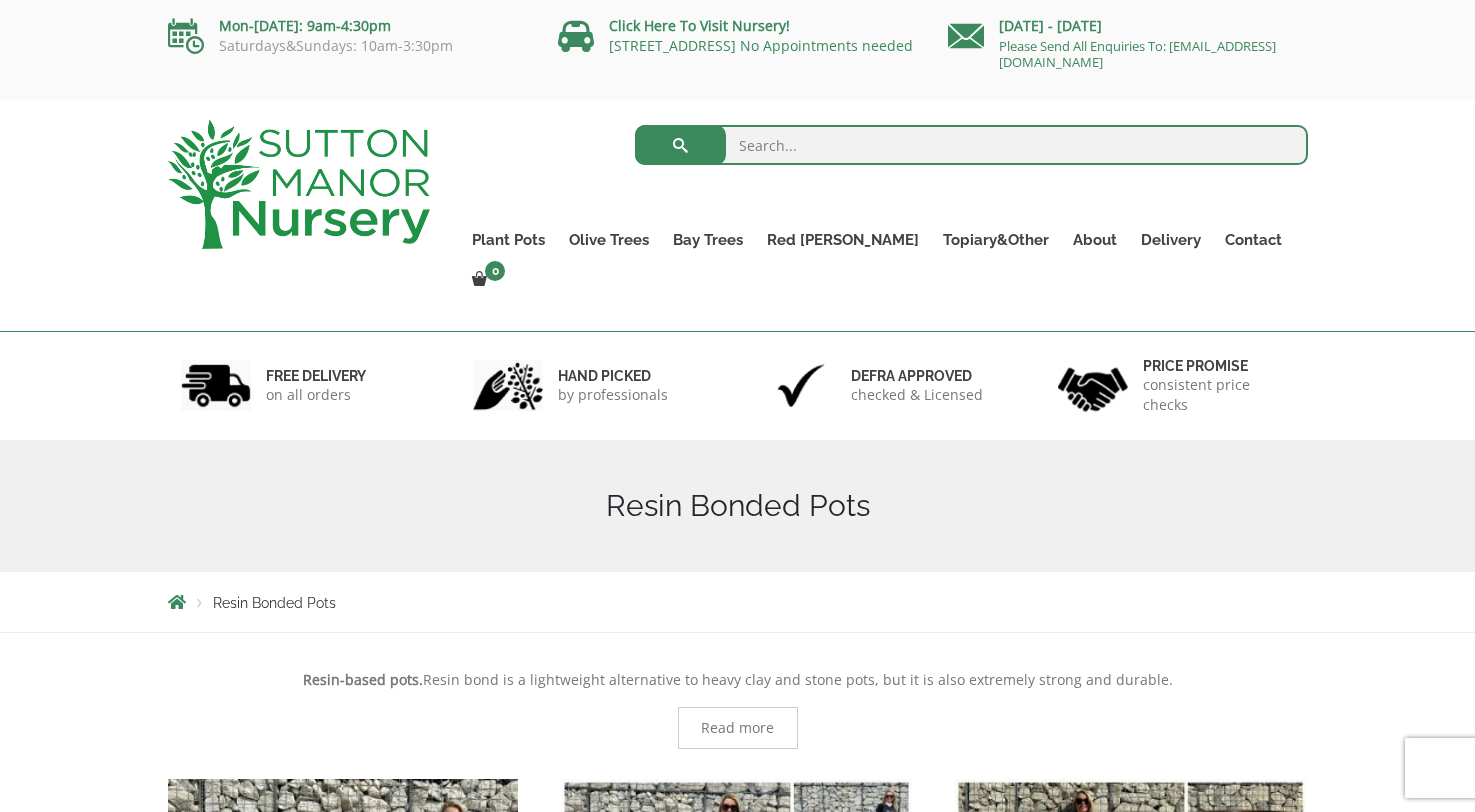 scroll, scrollTop: 0, scrollLeft: 0, axis: both 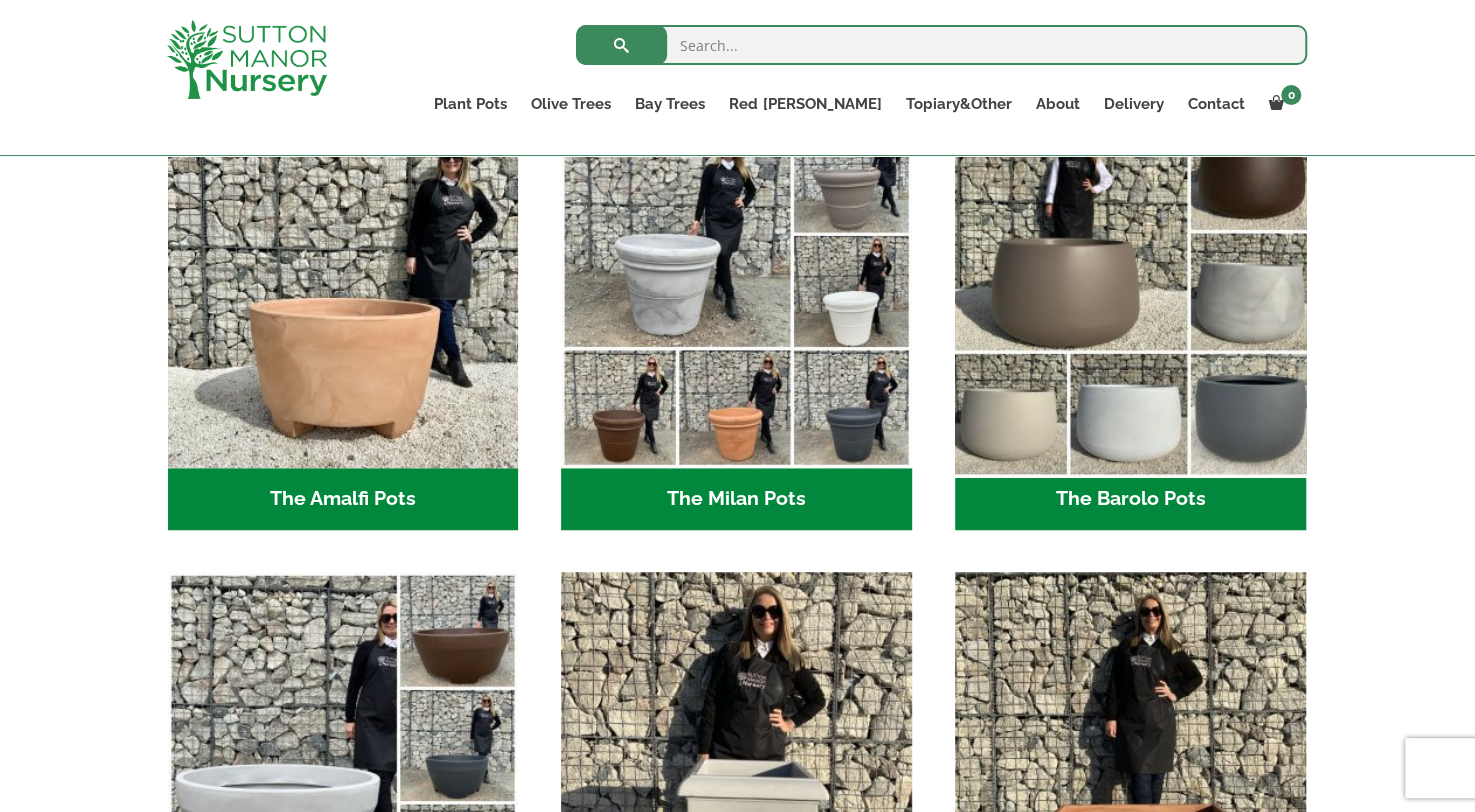 click at bounding box center (1130, 293) 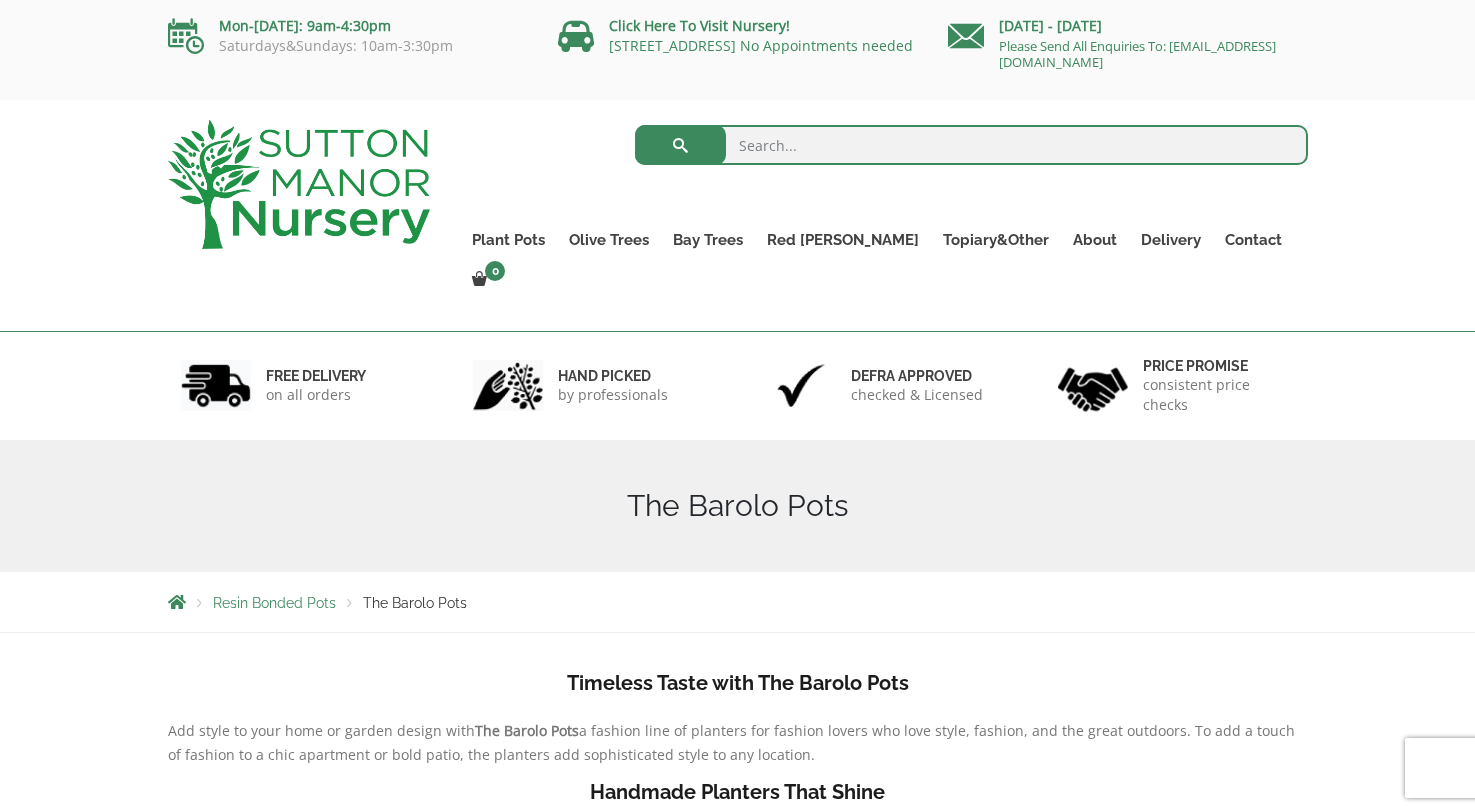 scroll, scrollTop: 0, scrollLeft: 0, axis: both 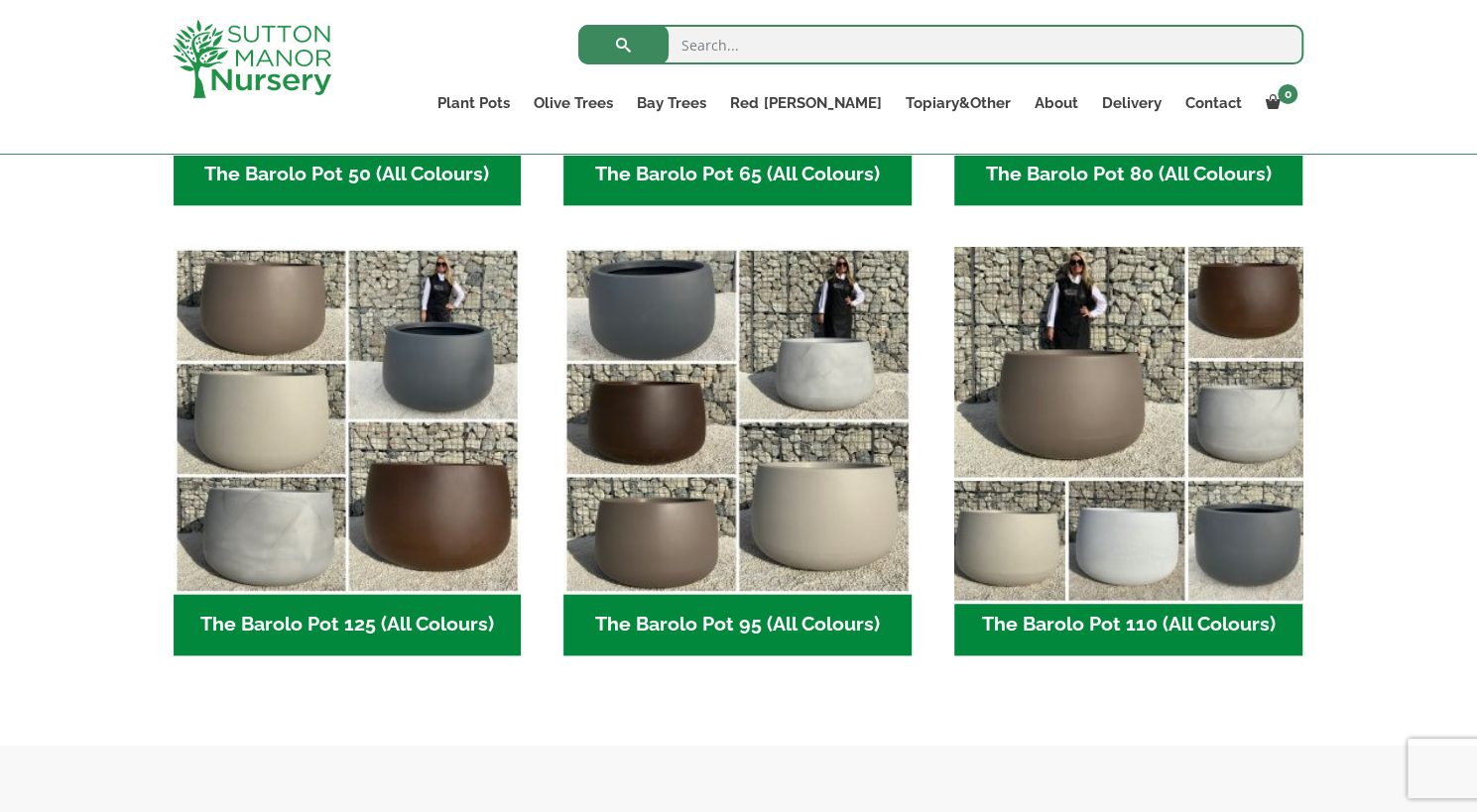 click at bounding box center [1128, 420] 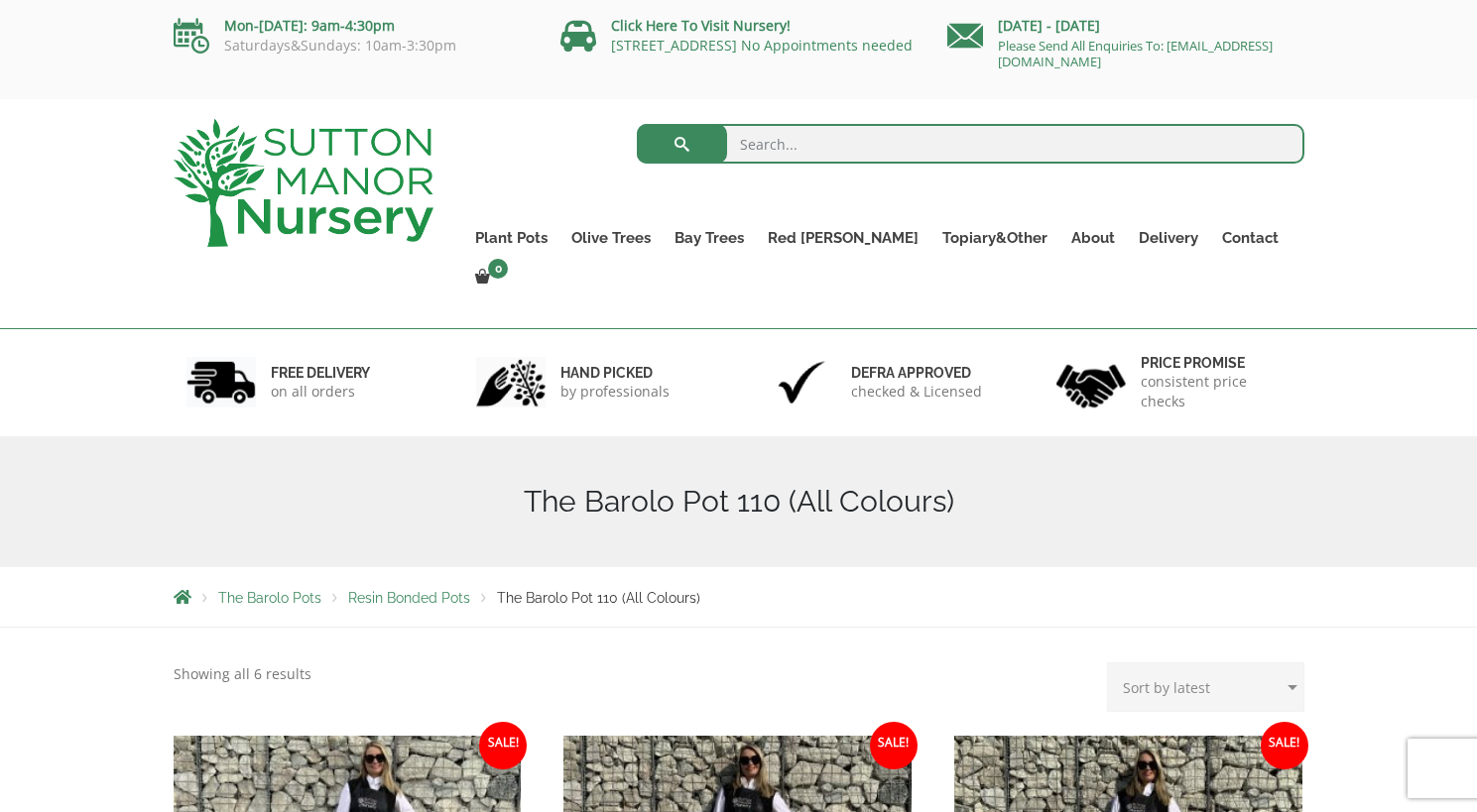 scroll, scrollTop: 0, scrollLeft: 0, axis: both 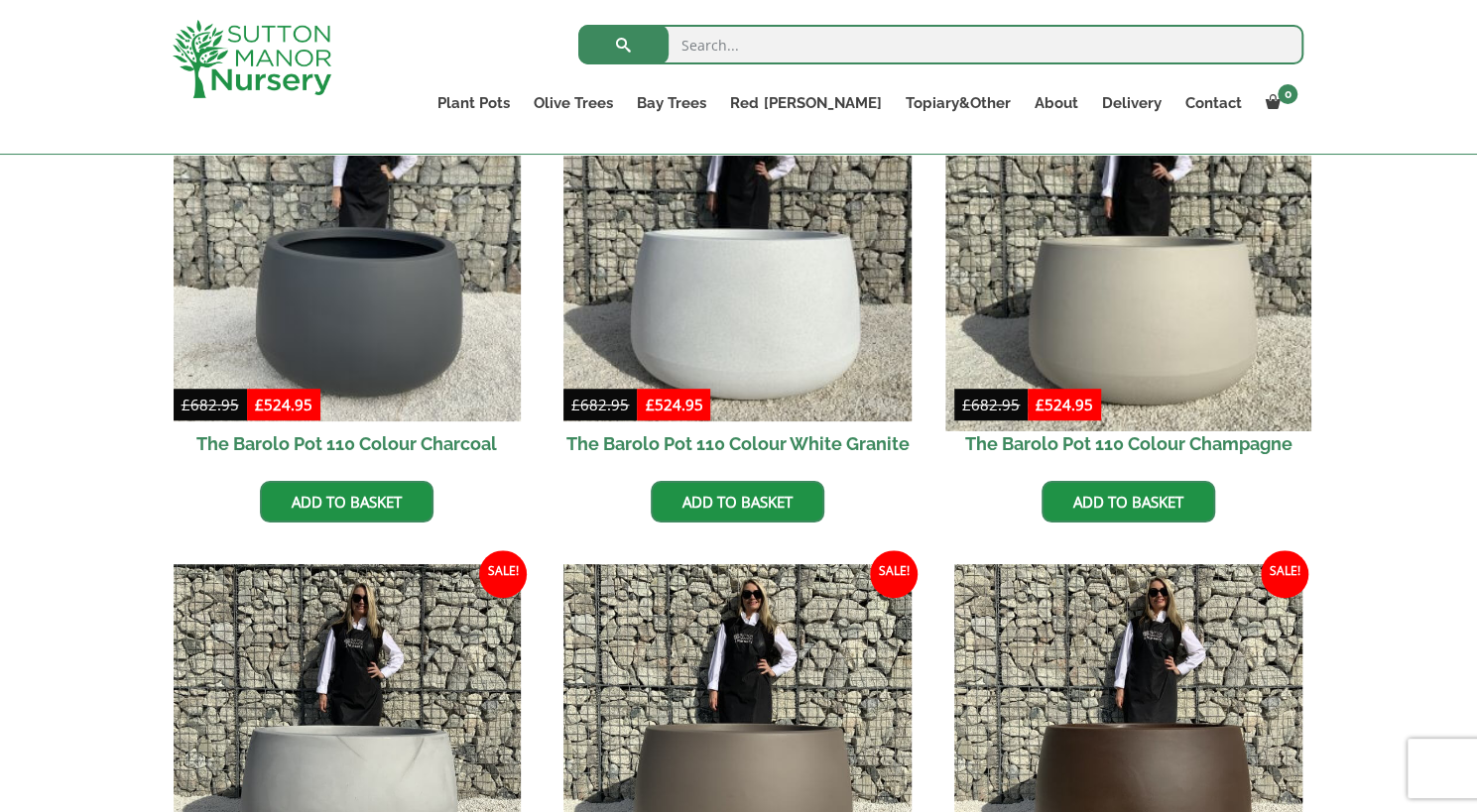 click at bounding box center [1128, 248] 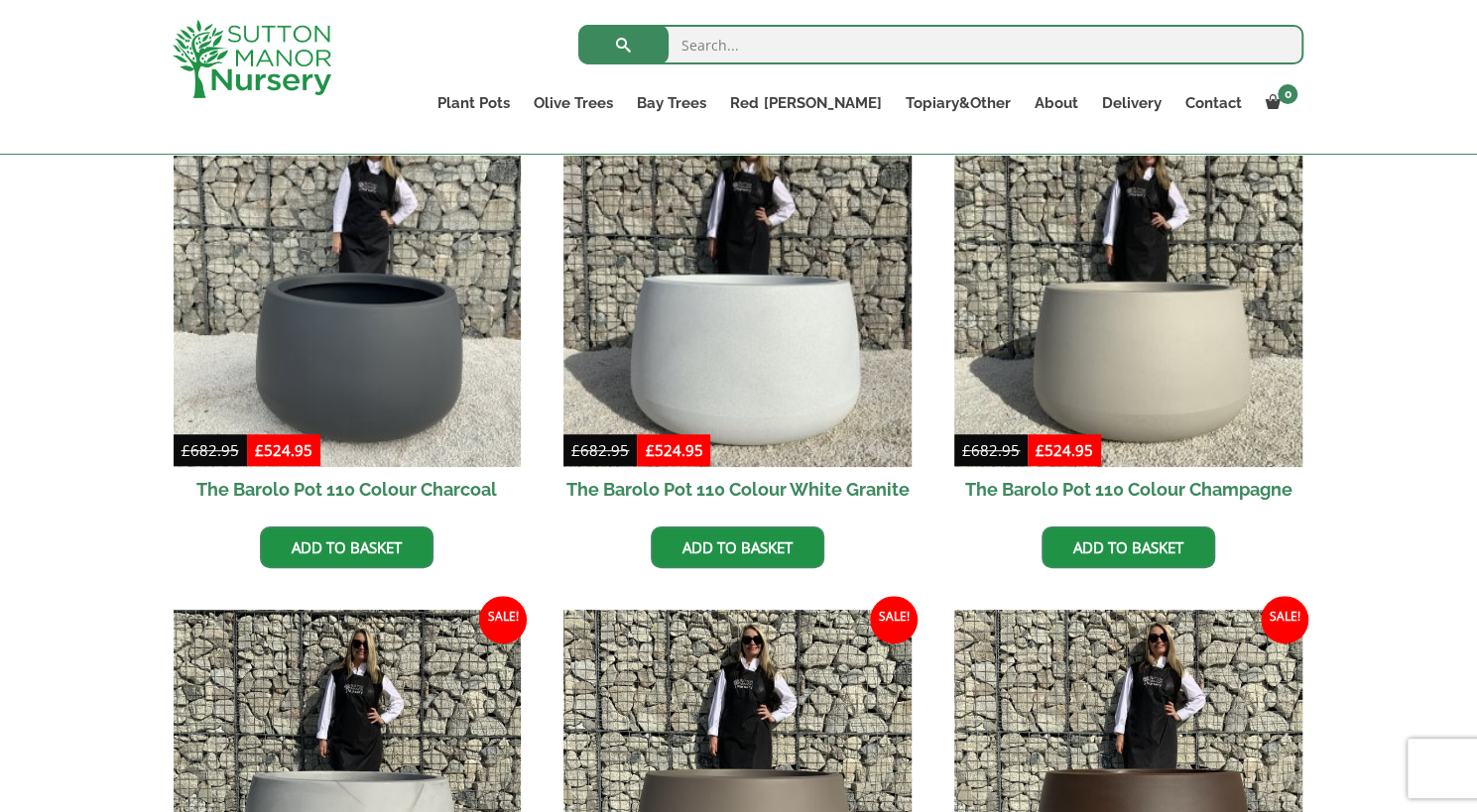 scroll, scrollTop: 529, scrollLeft: 0, axis: vertical 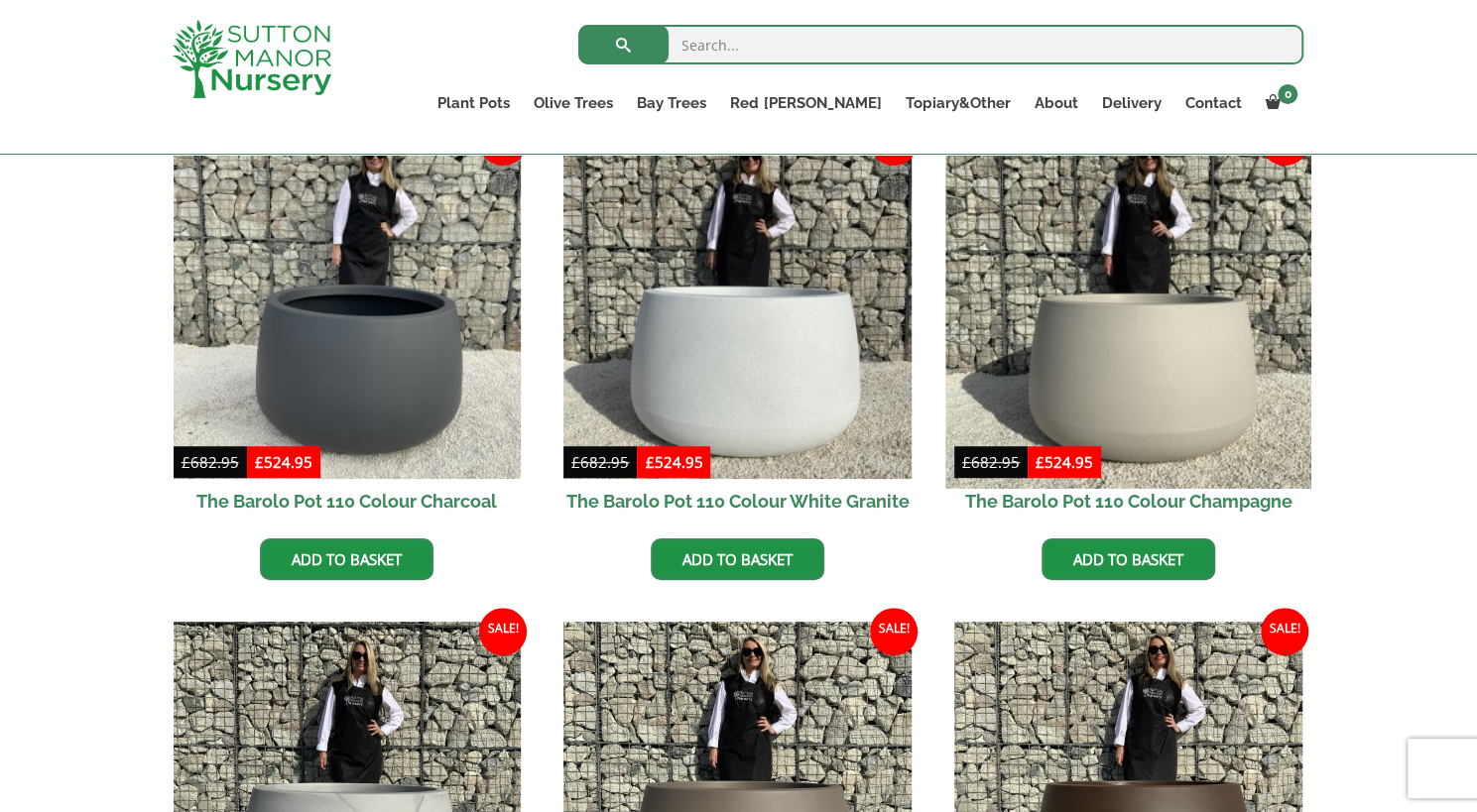 click at bounding box center [1128, 305] 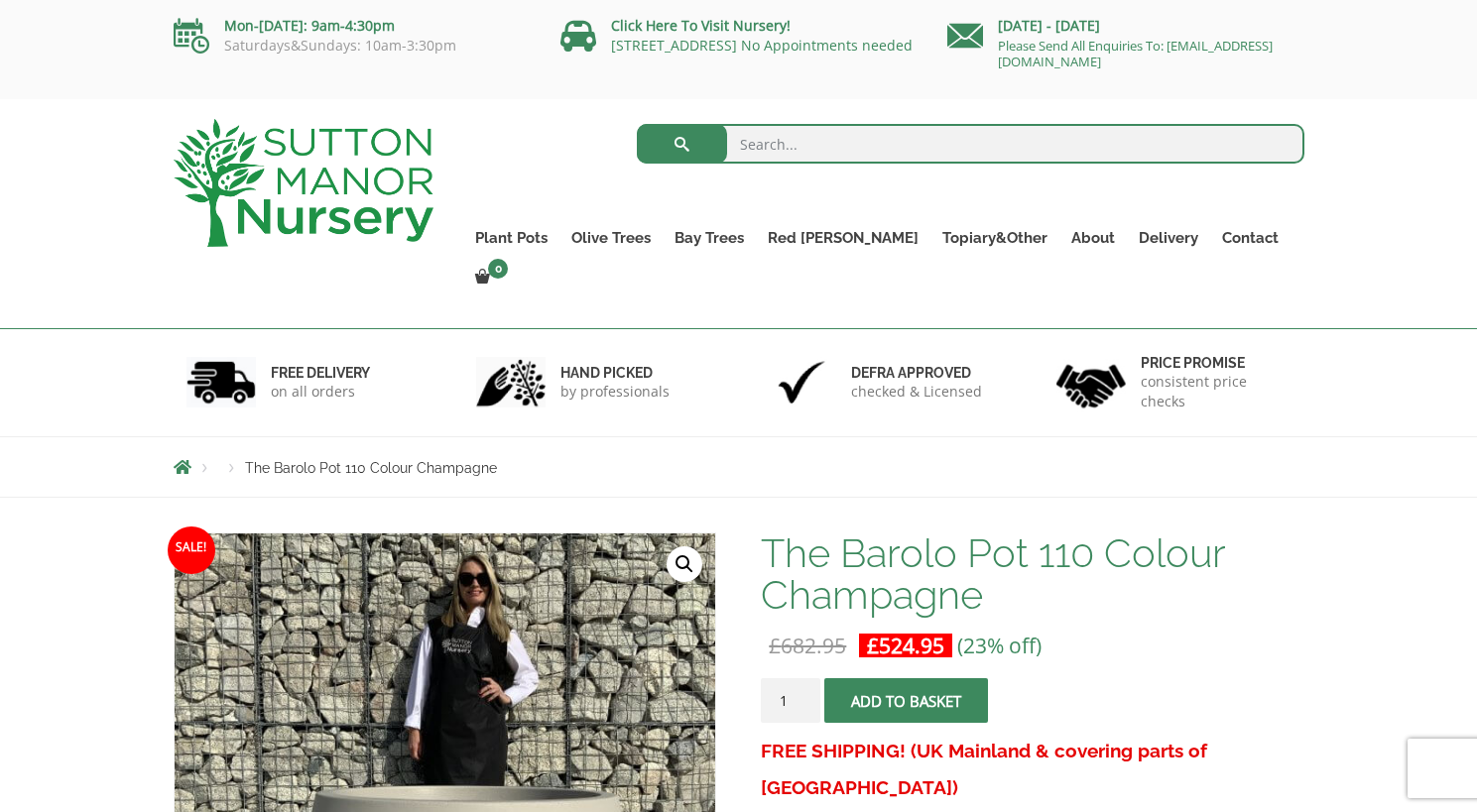 scroll, scrollTop: 0, scrollLeft: 0, axis: both 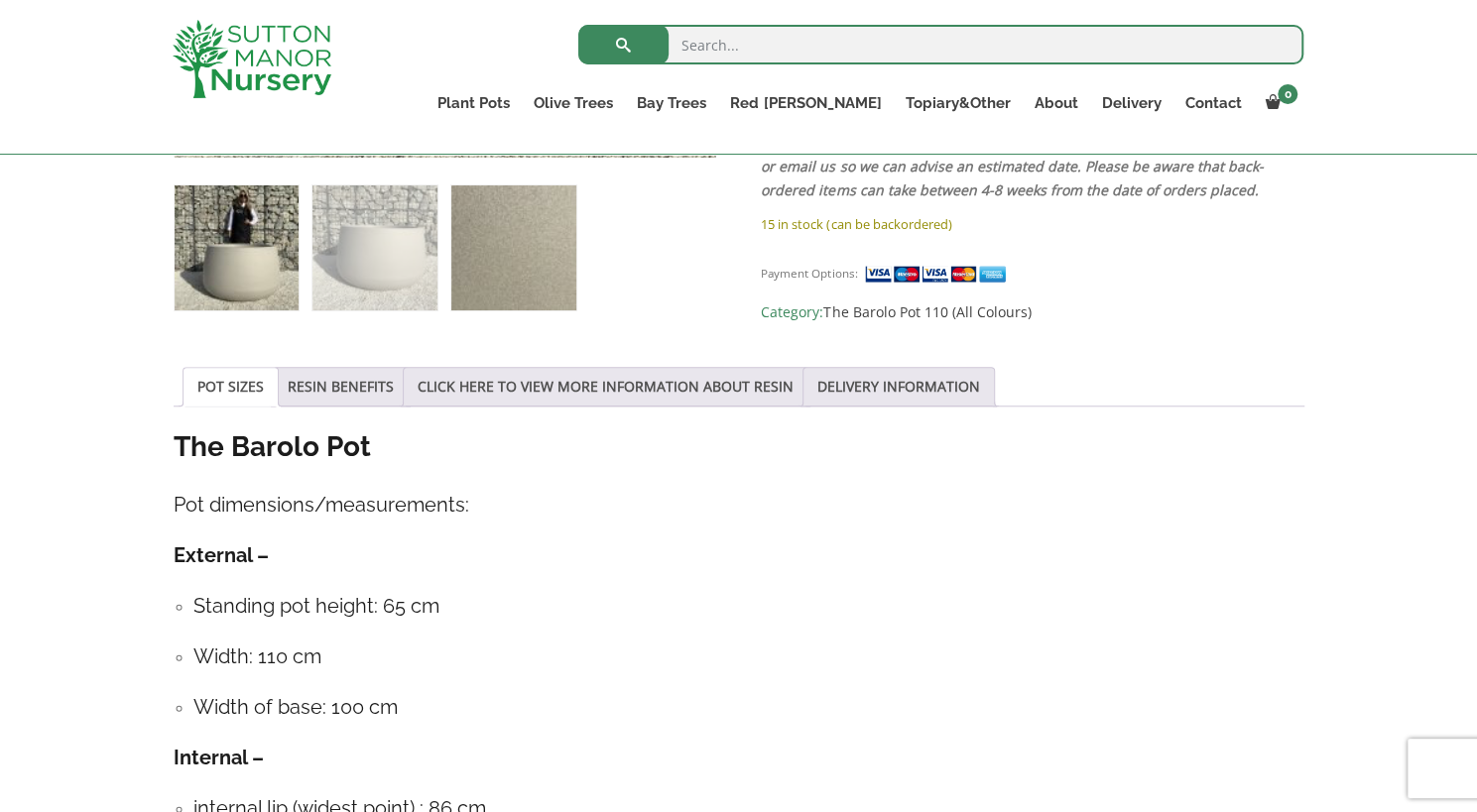click at bounding box center (513, 247) 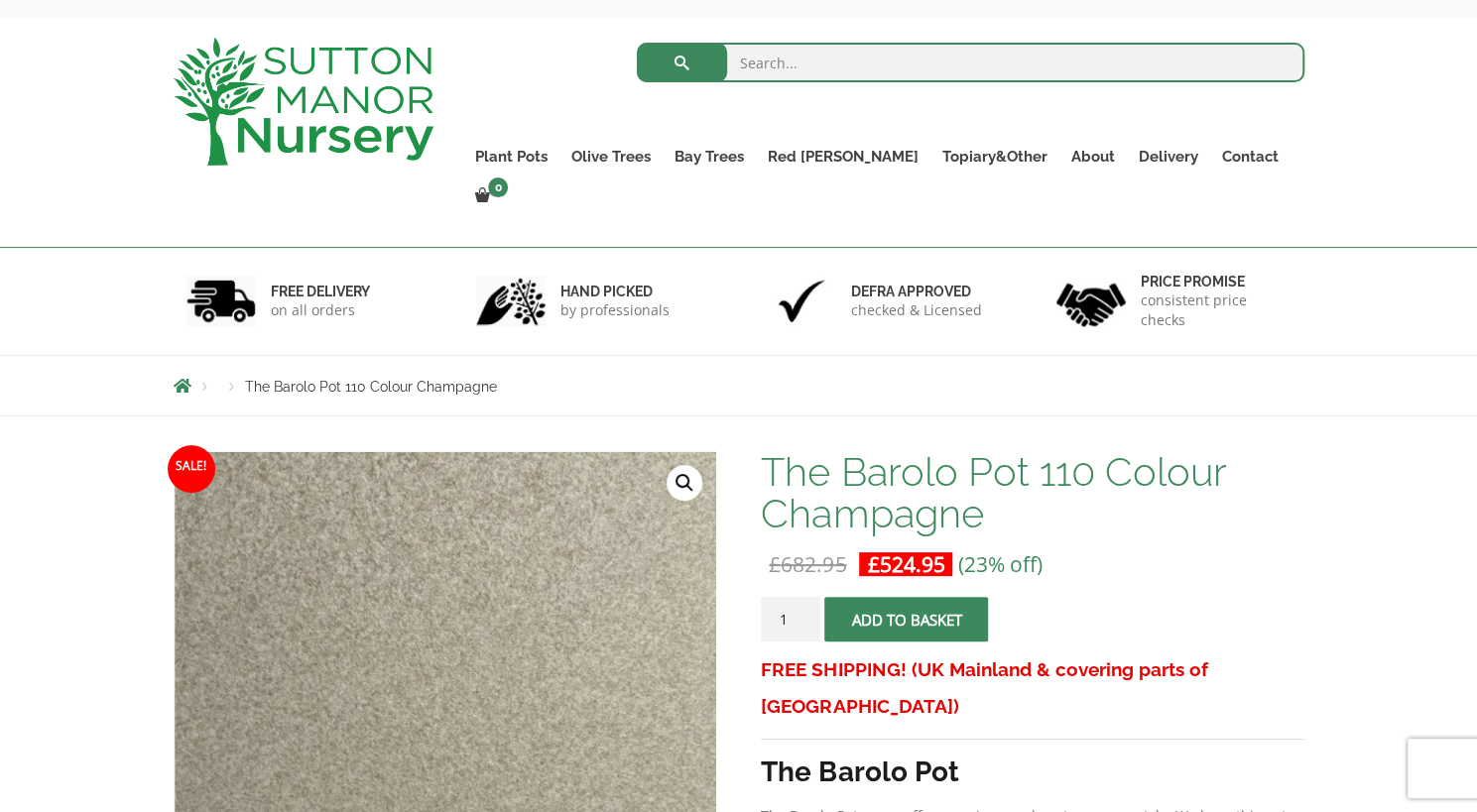 scroll, scrollTop: 59, scrollLeft: 0, axis: vertical 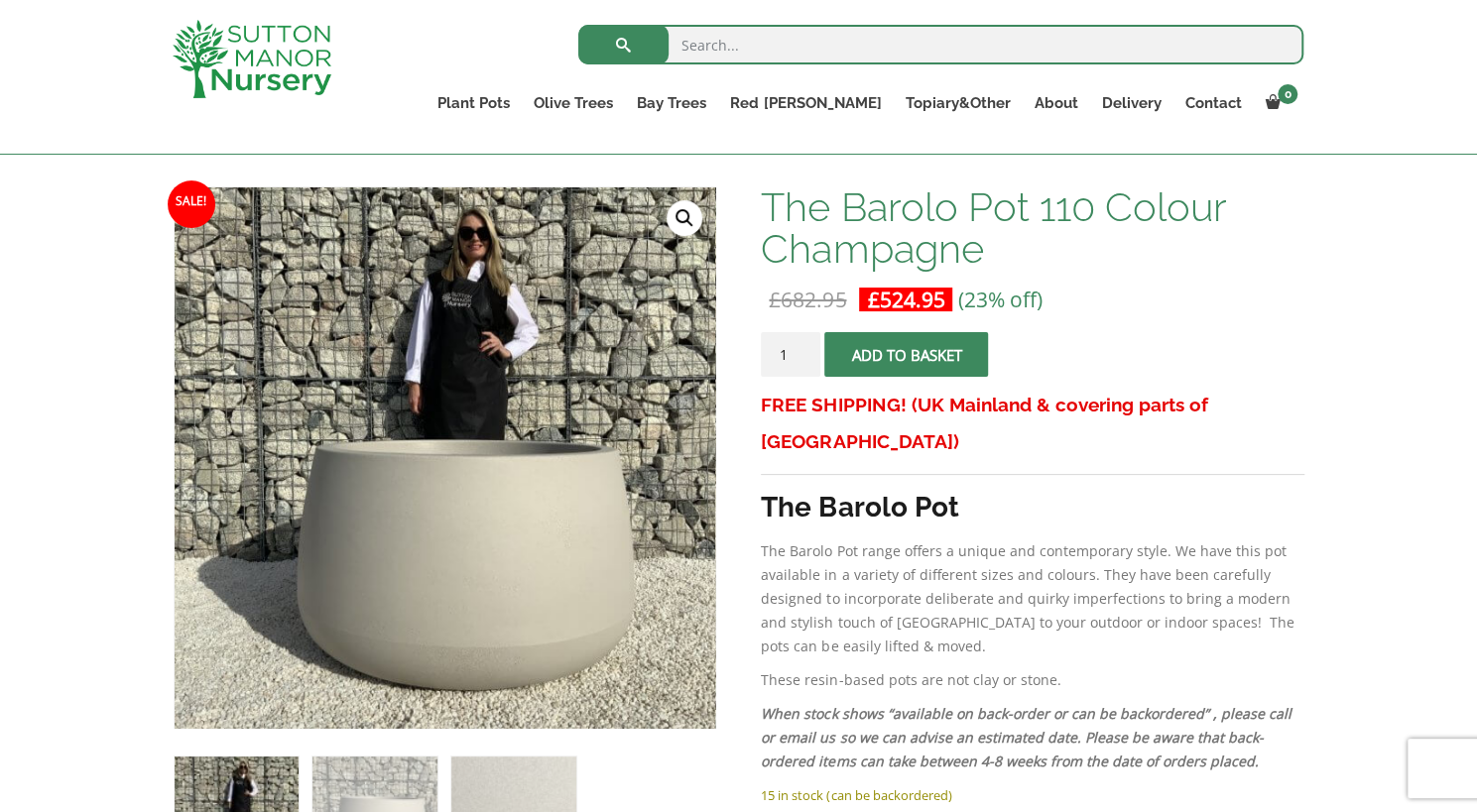 click on "Add to basket" at bounding box center [906, 354] 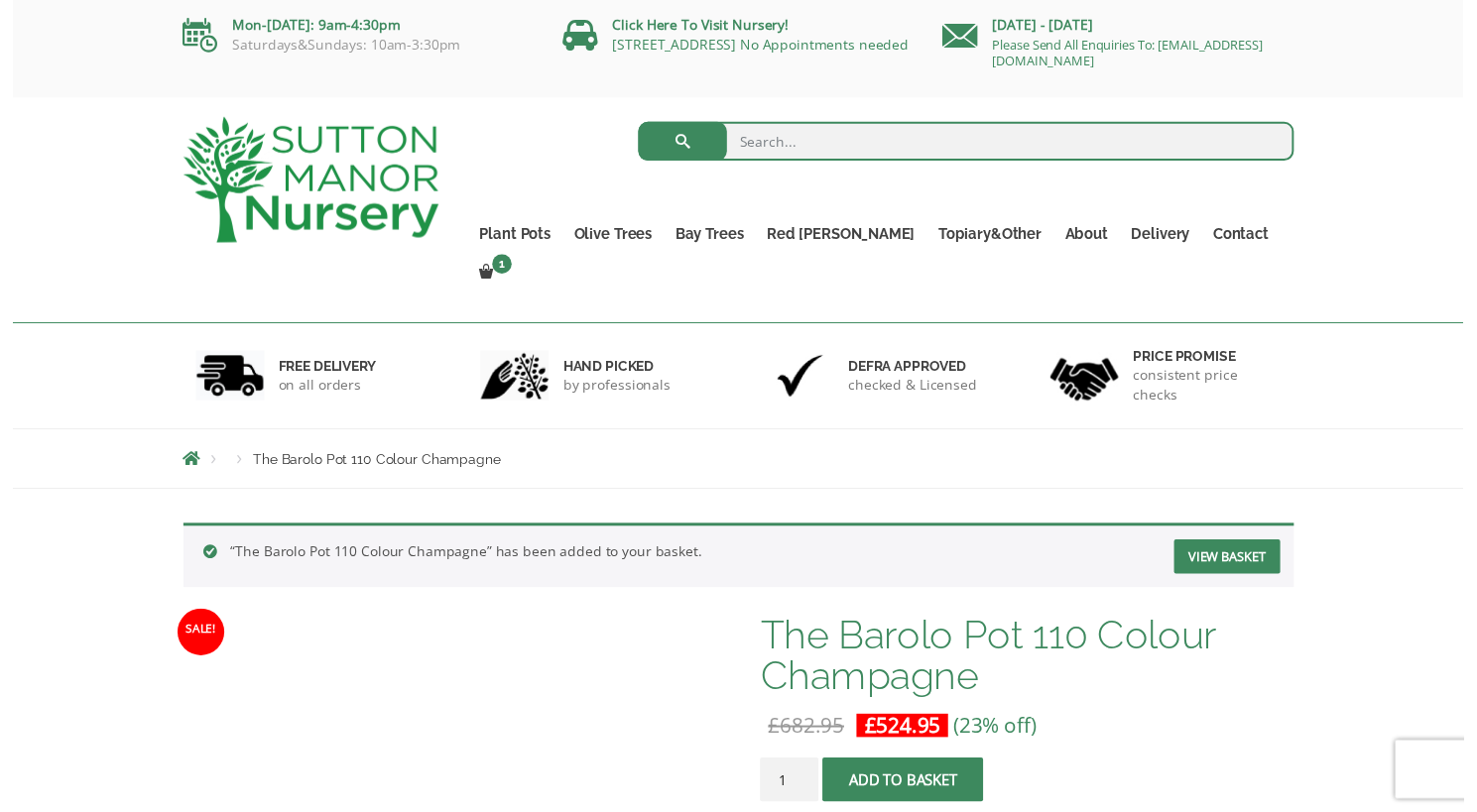 scroll, scrollTop: 0, scrollLeft: 0, axis: both 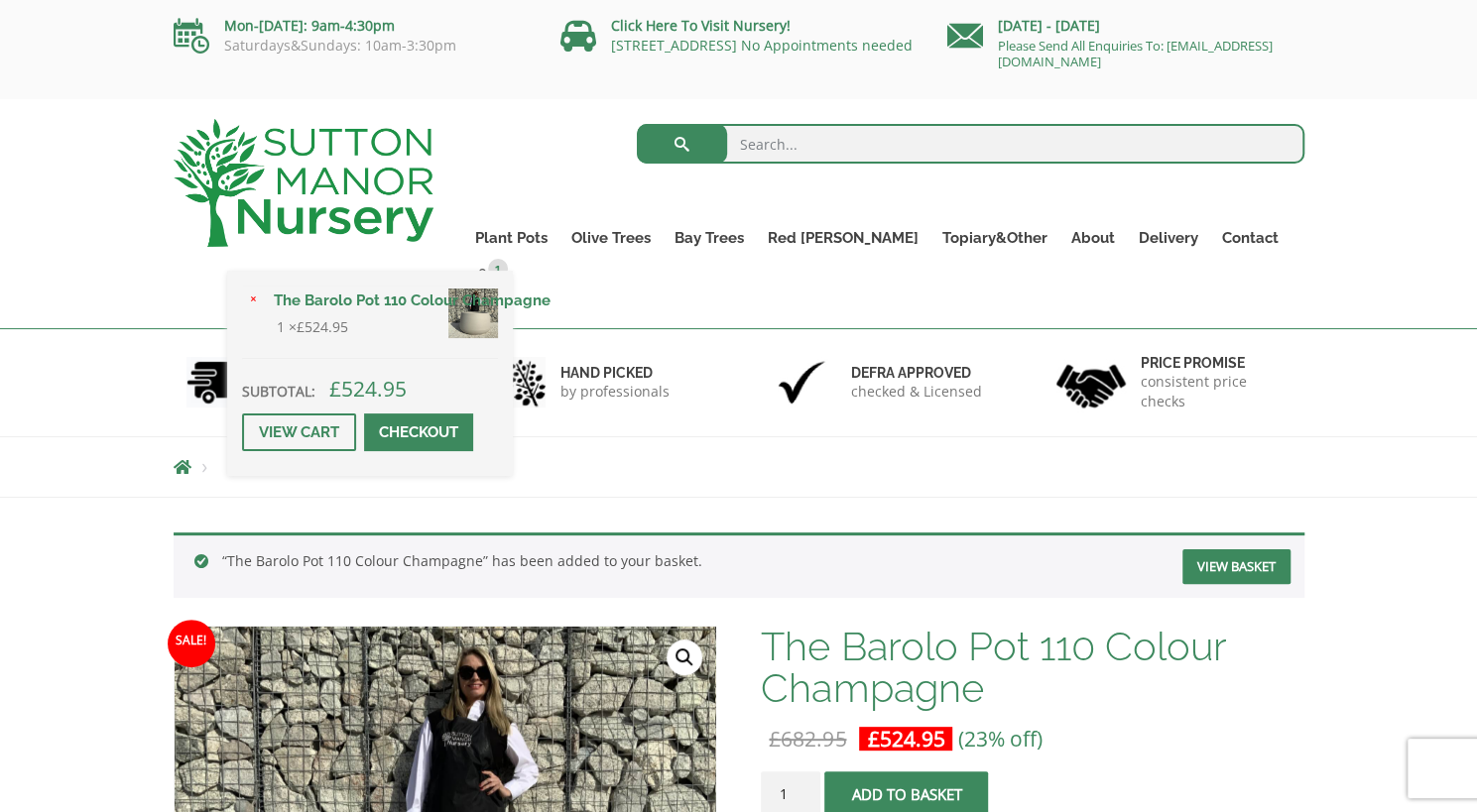 click at bounding box center (419, 432) 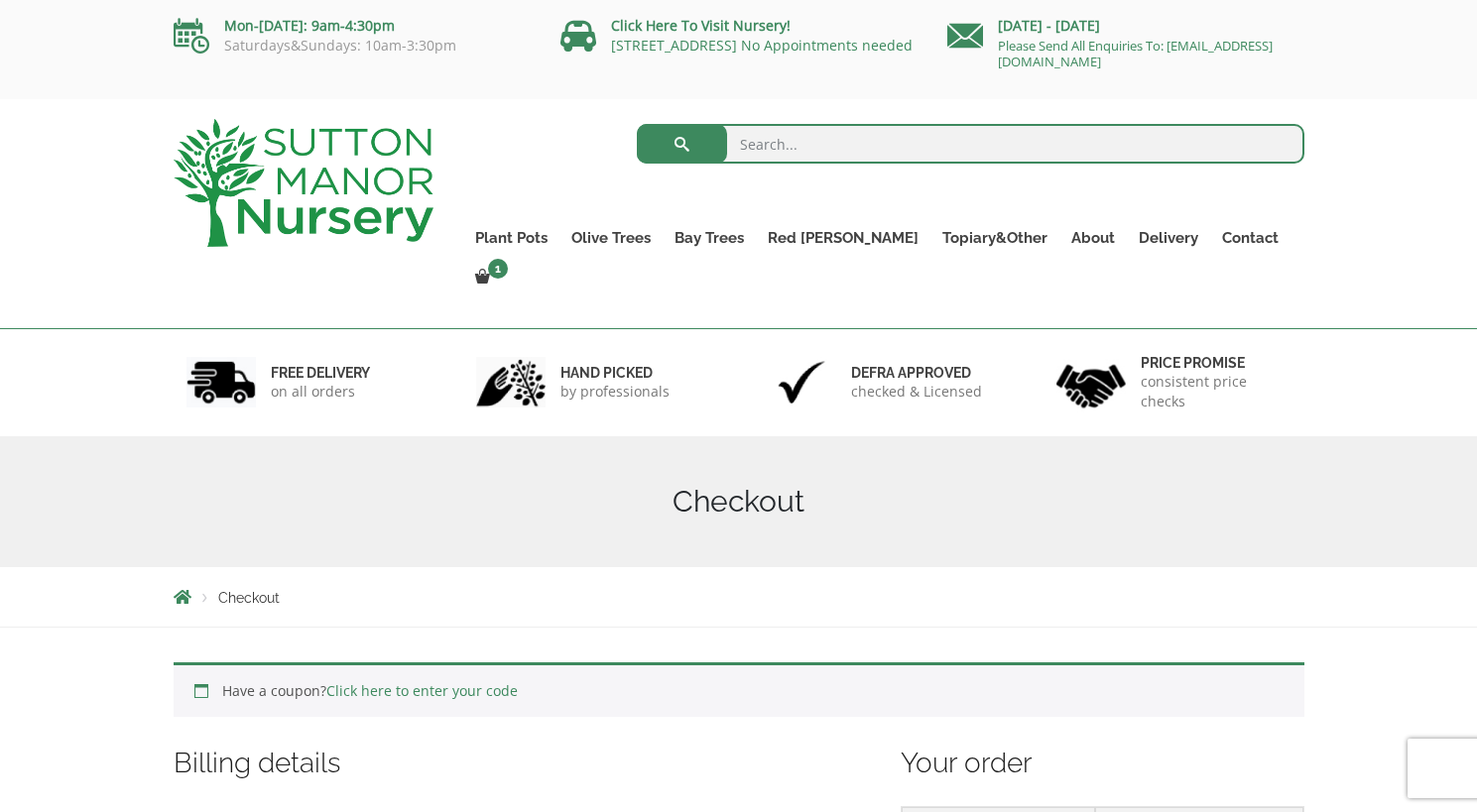 scroll, scrollTop: 0, scrollLeft: 0, axis: both 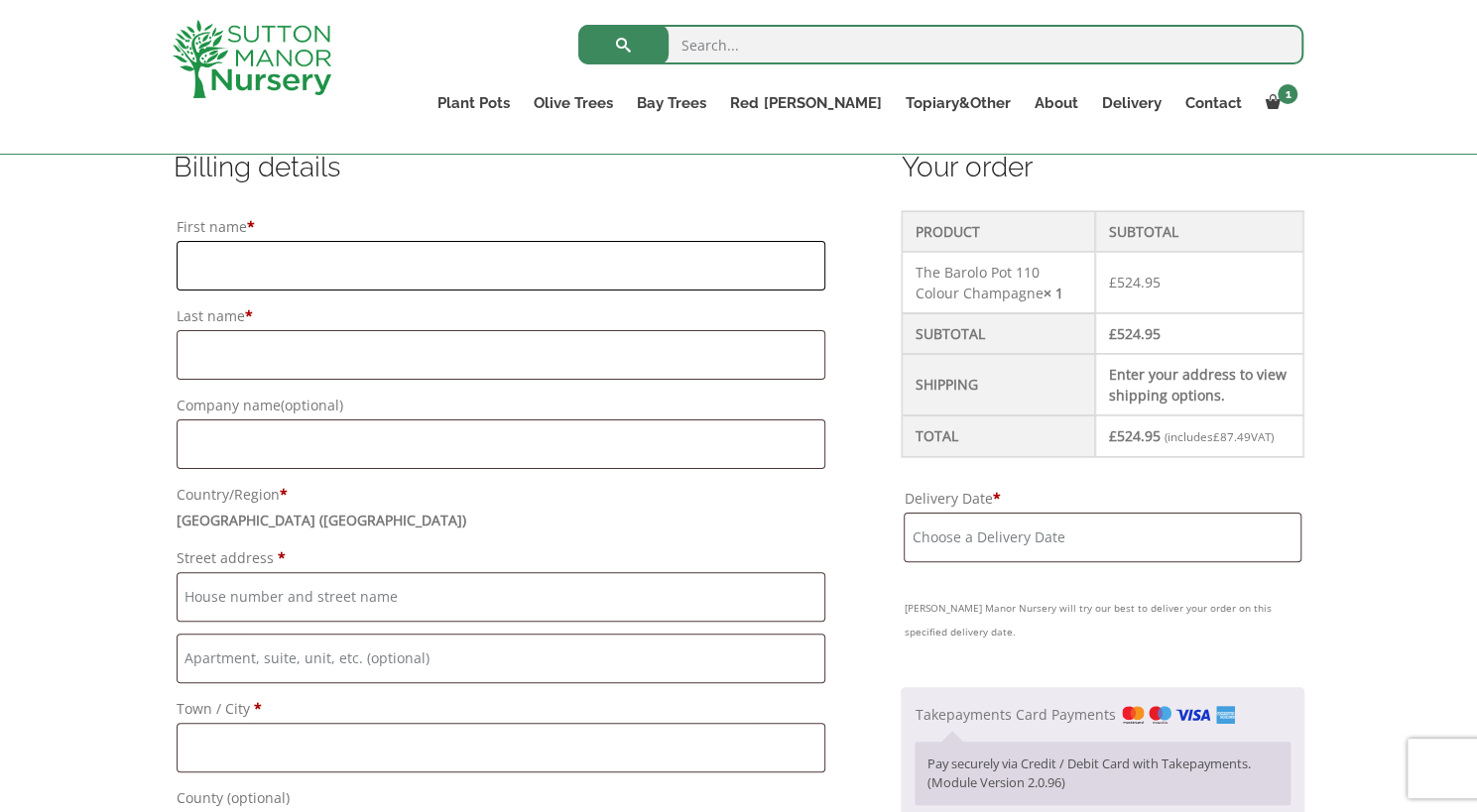 click on "First name  *" at bounding box center (501, 266) 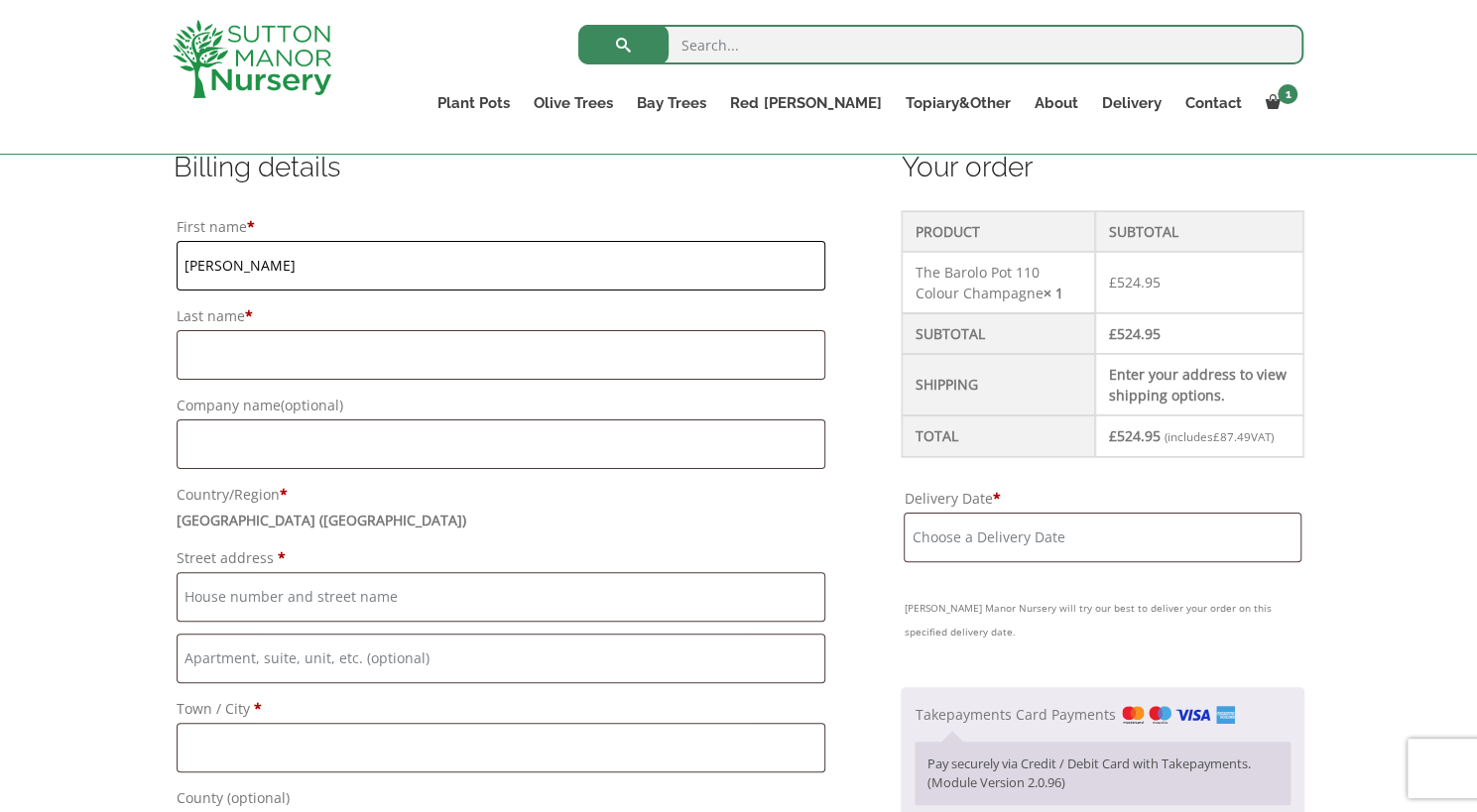 type on "Laura" 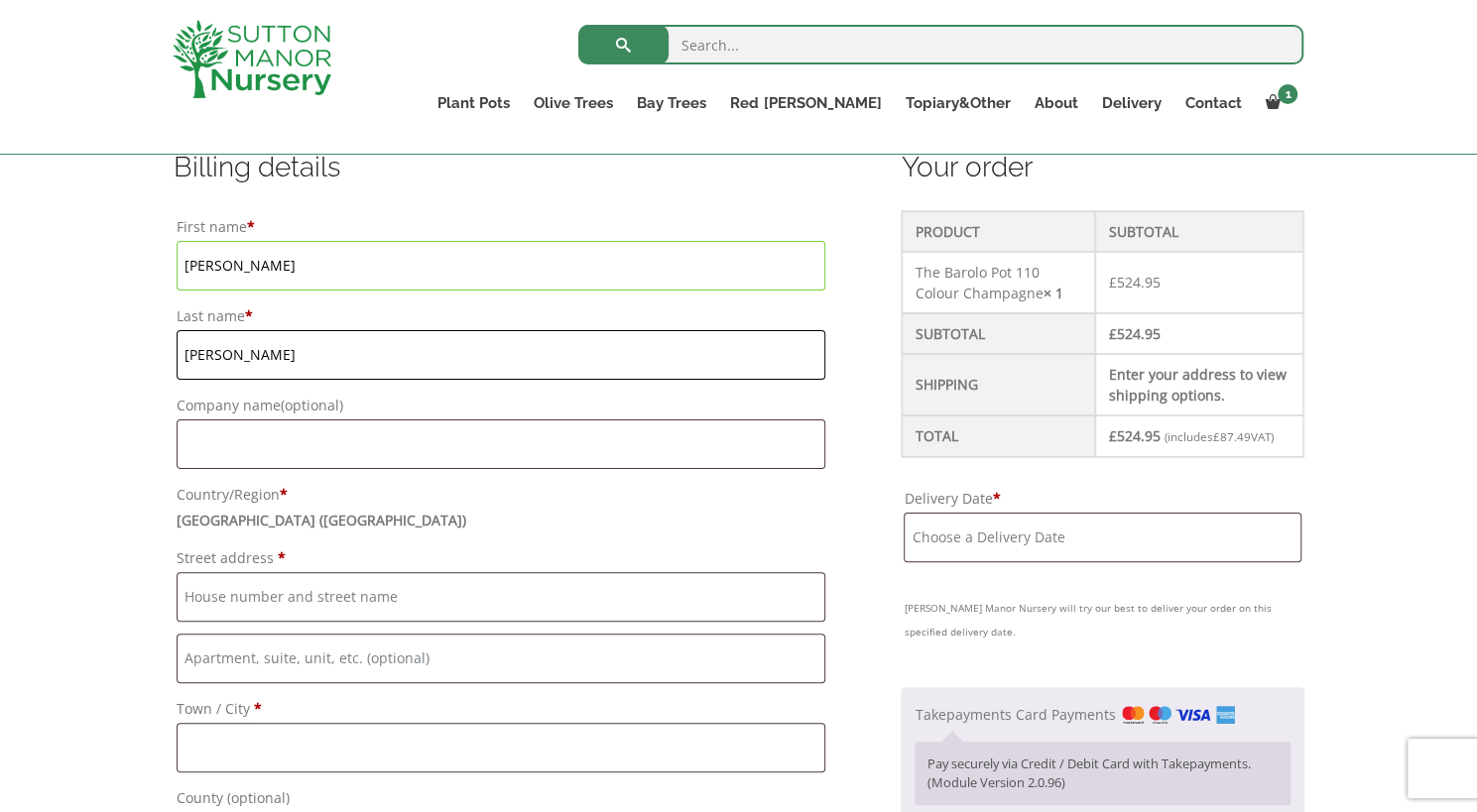 type on "Martin" 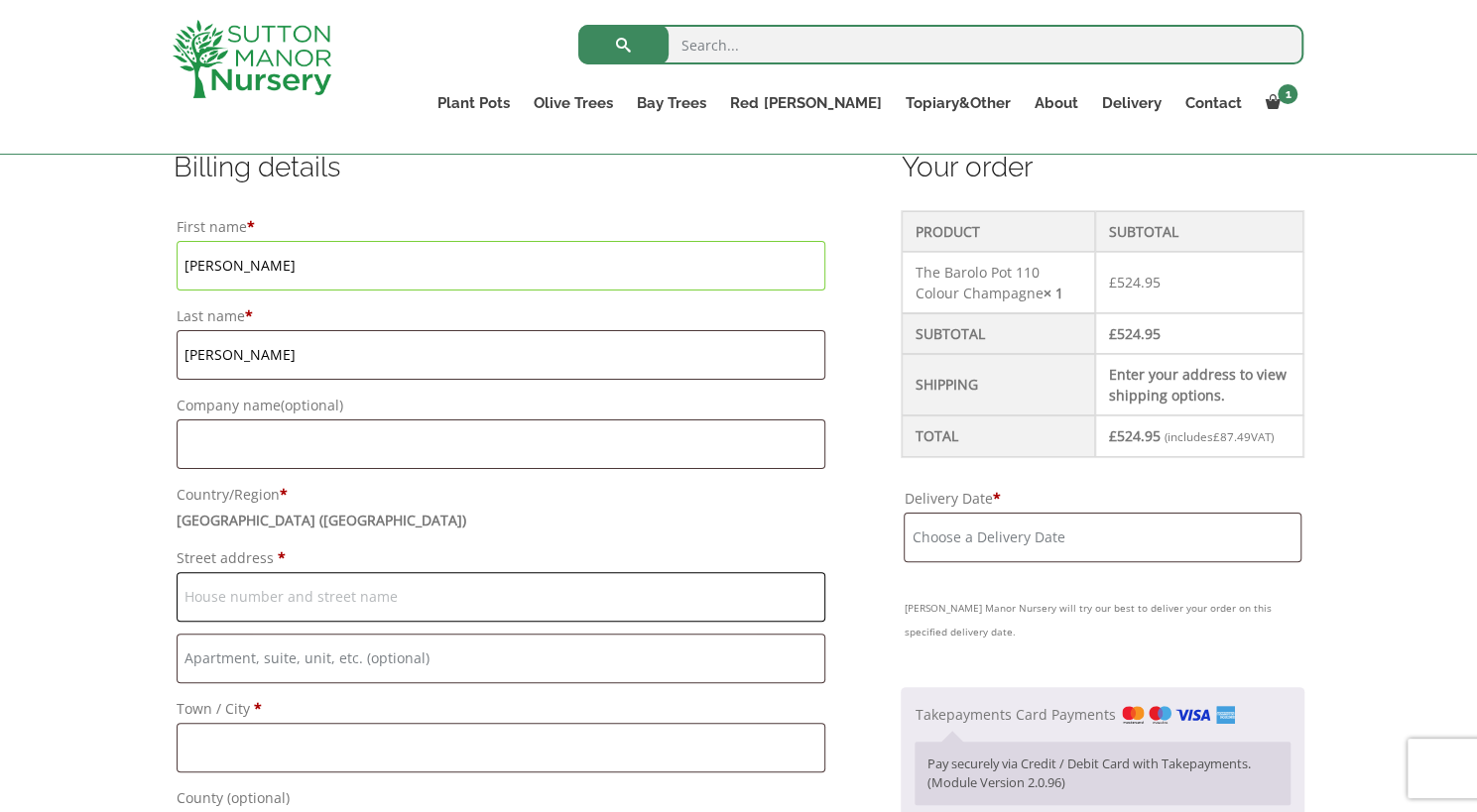 click on "Street address   *" at bounding box center [501, 597] 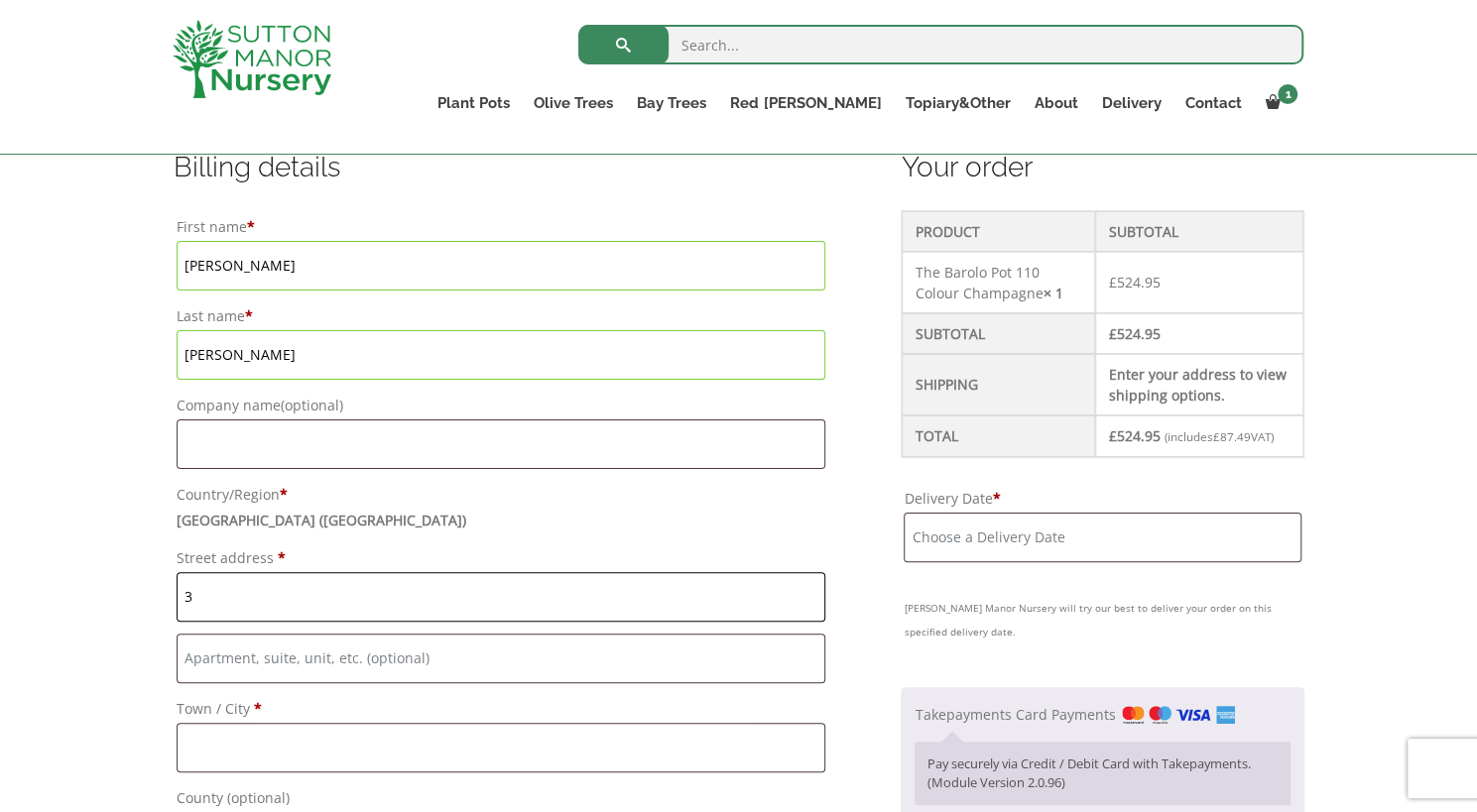 type on "3" 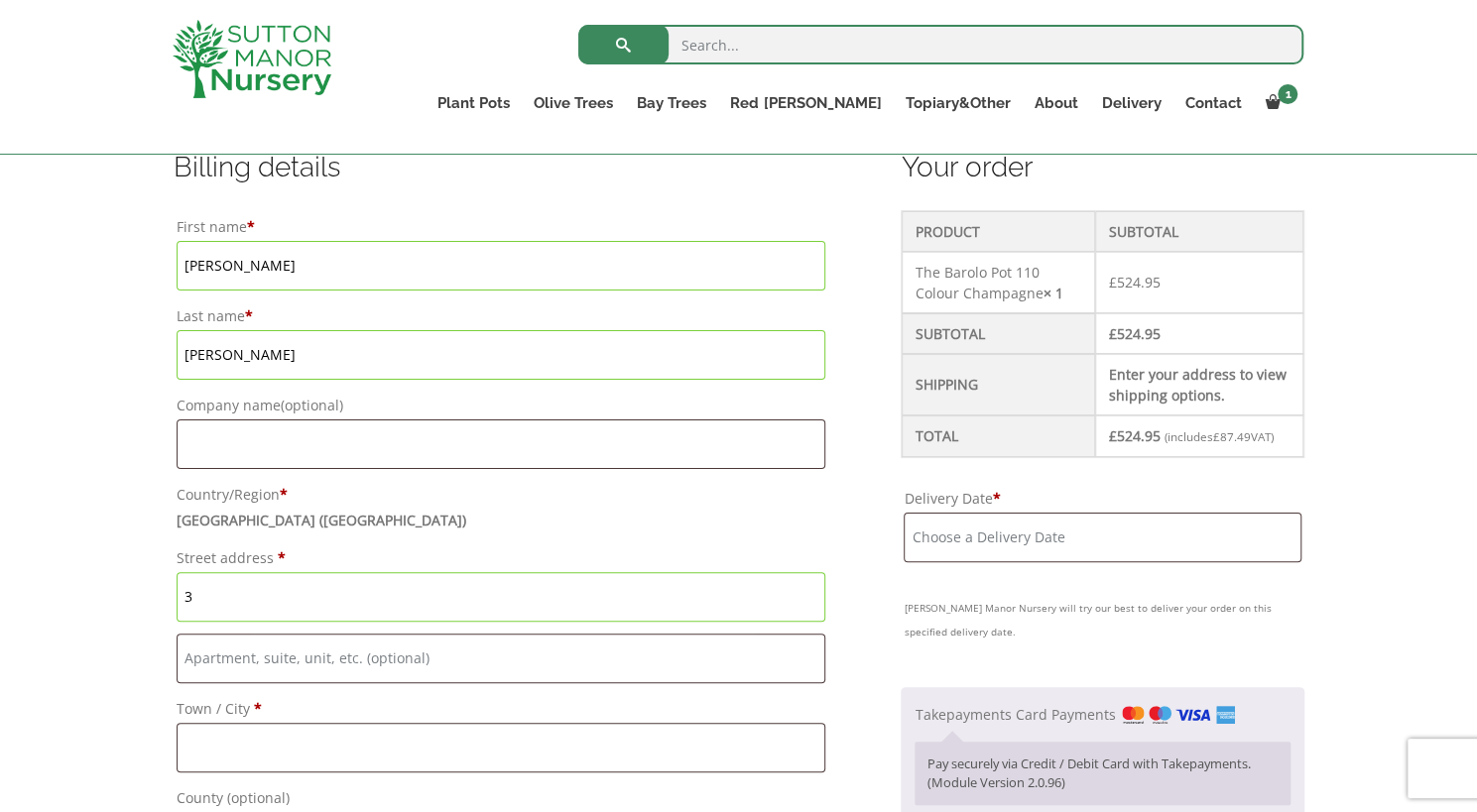 click at bounding box center (940, 45) 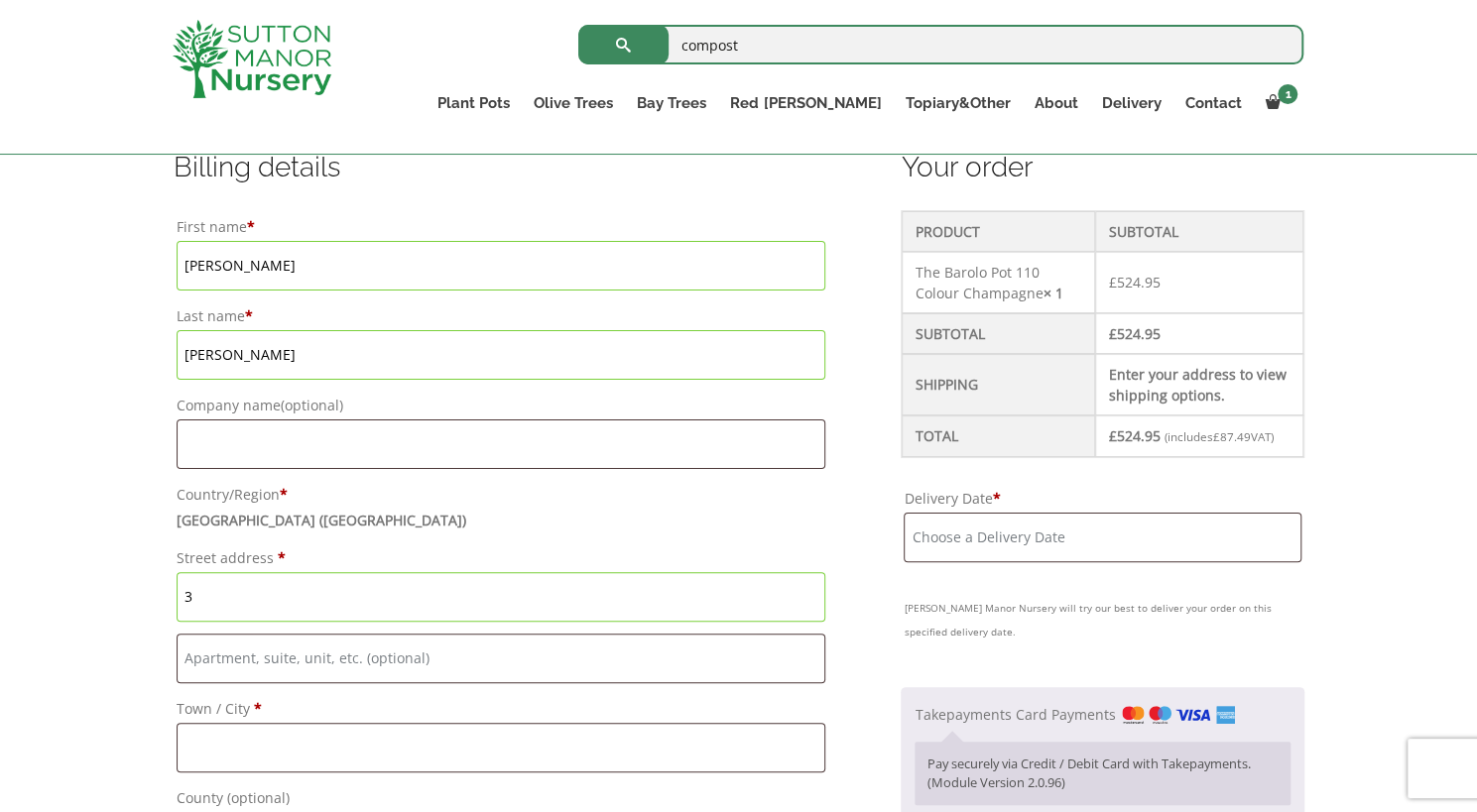 type on "compost" 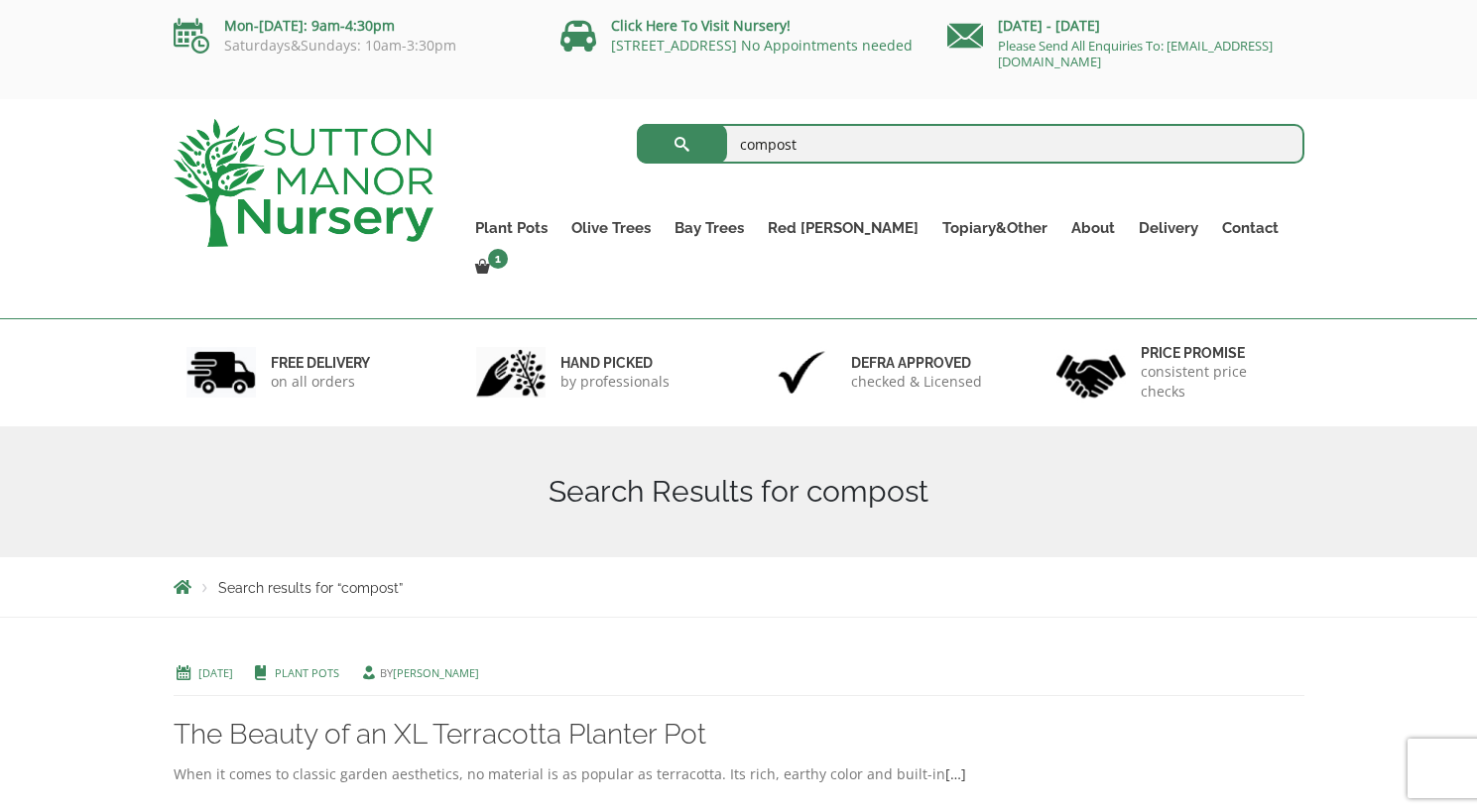 scroll, scrollTop: 0, scrollLeft: 0, axis: both 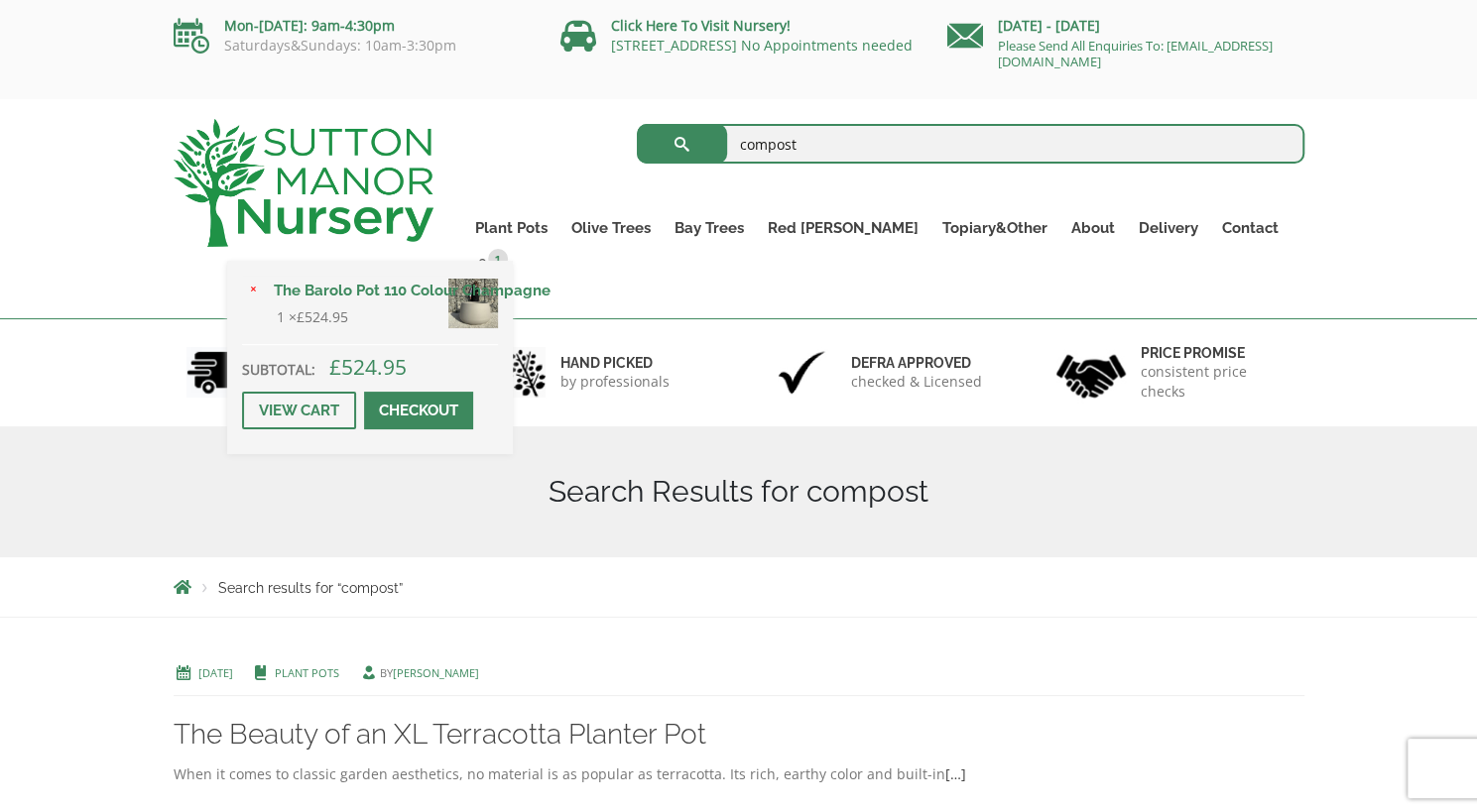 click on "×
The Barolo Pot 110 Colour Champagne
1 ×  £ 524.95
Subtotal:   £ 524.95
View cart Checkout" at bounding box center [370, 357] 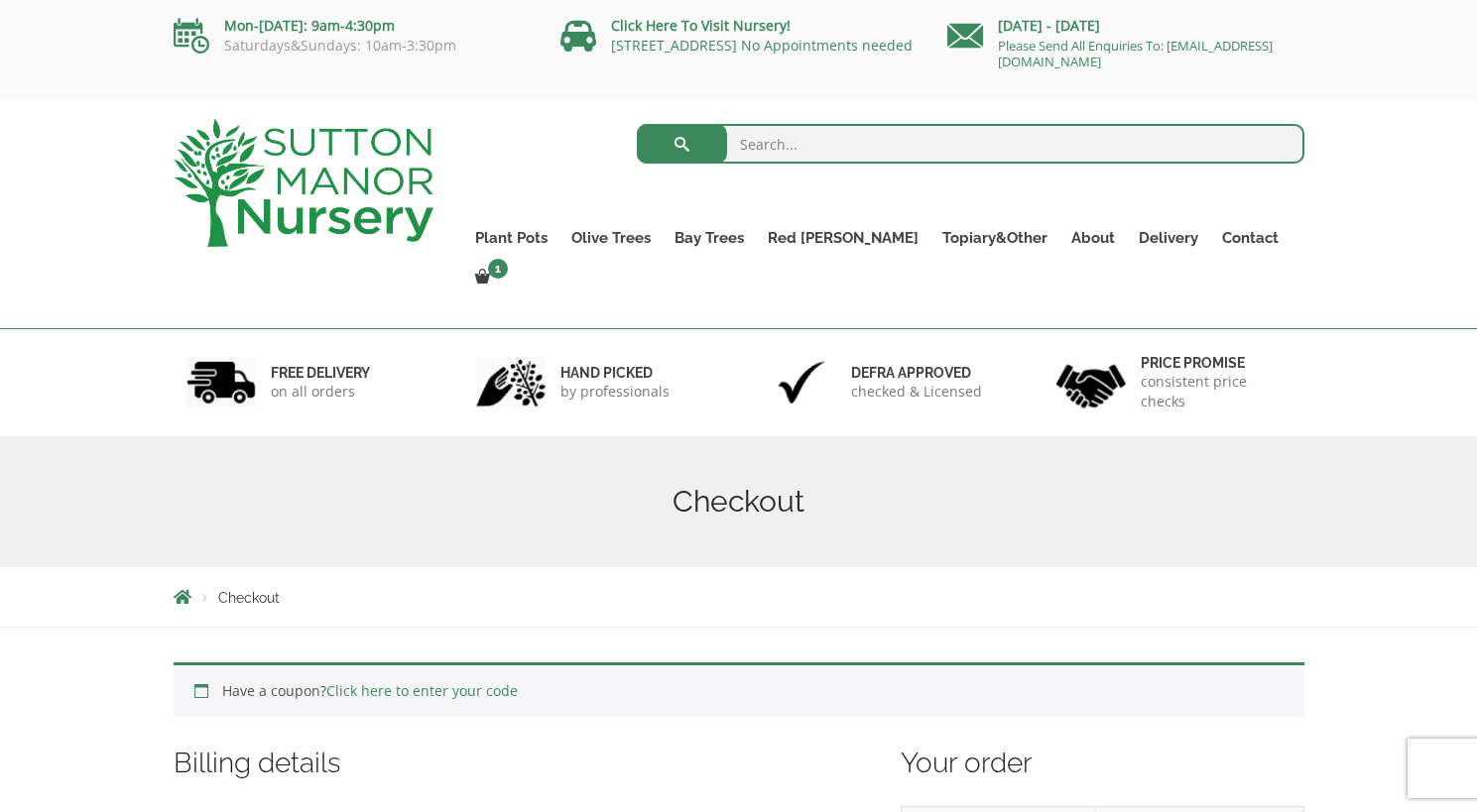 scroll, scrollTop: 0, scrollLeft: 0, axis: both 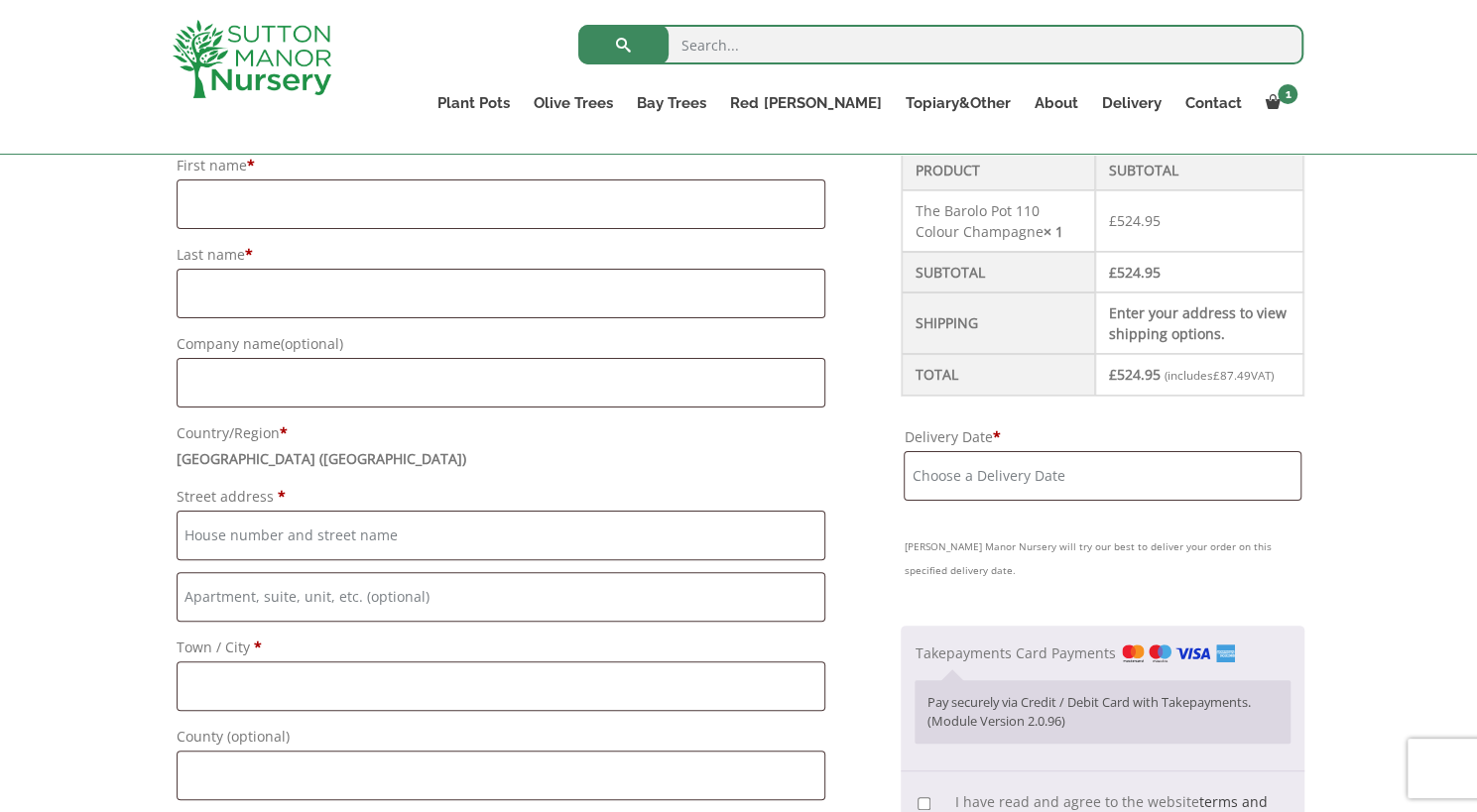 drag, startPoint x: 1466, startPoint y: 306, endPoint x: 1466, endPoint y: 346, distance: 40 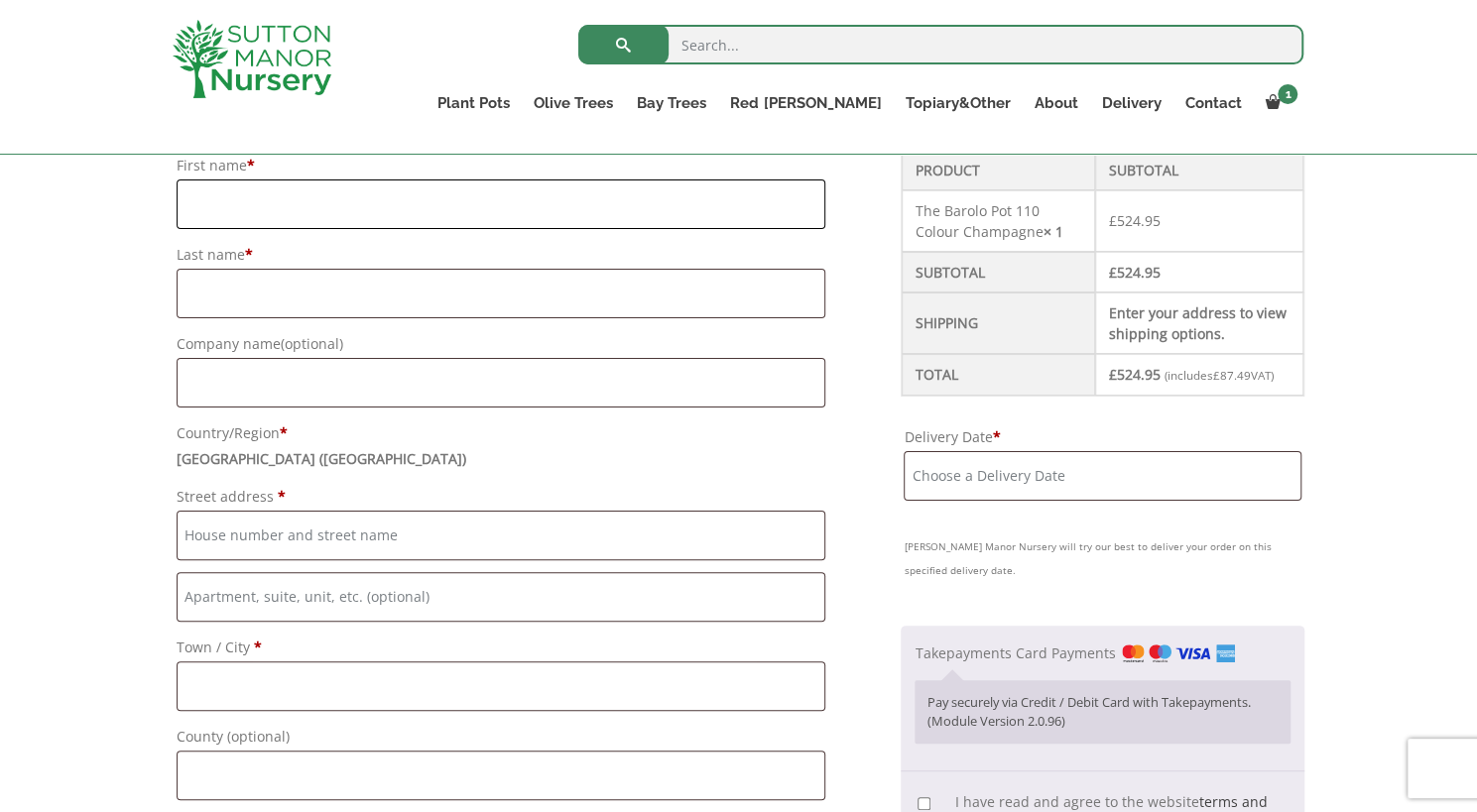 click on "First name  *" at bounding box center [501, 204] 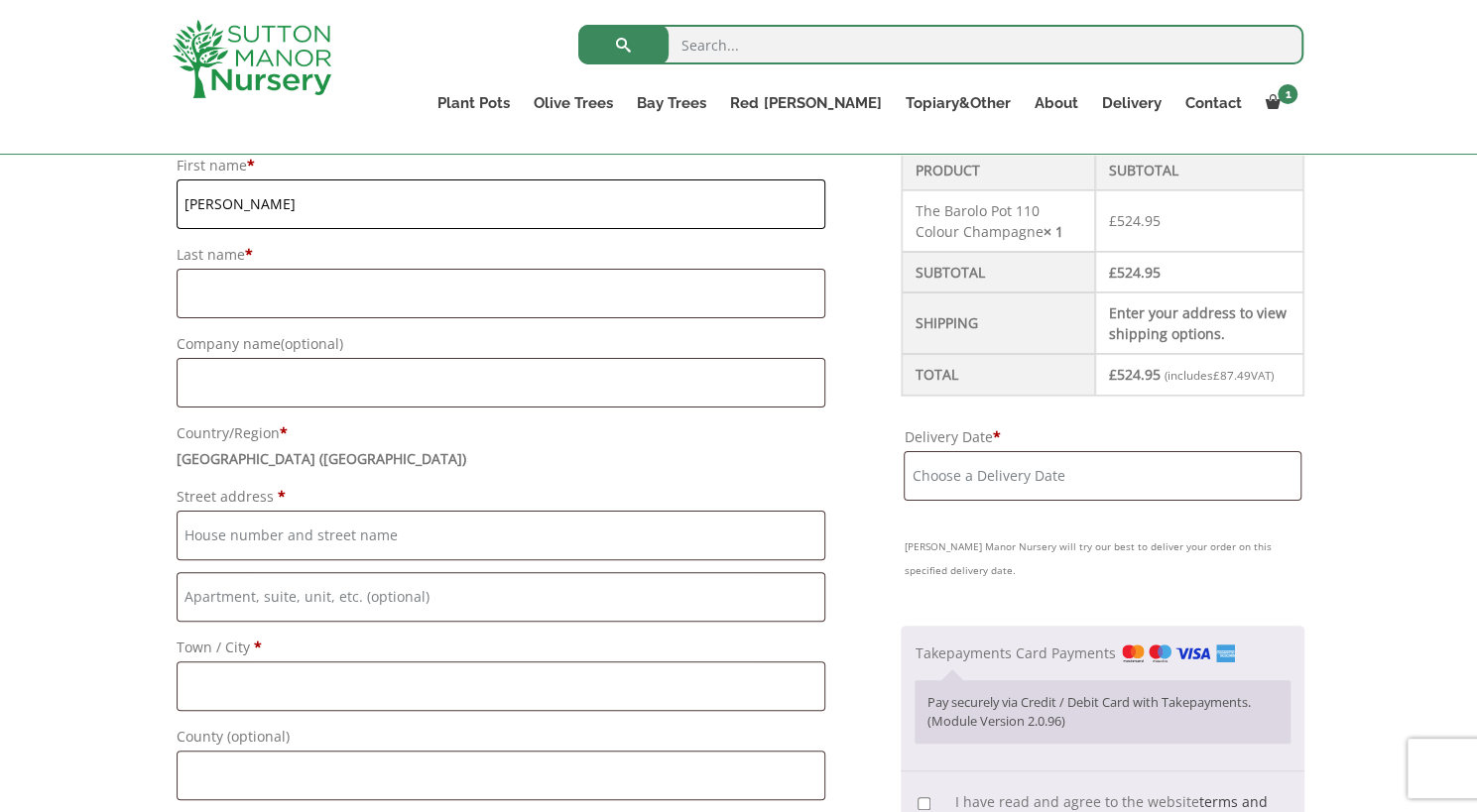 type on "Laura" 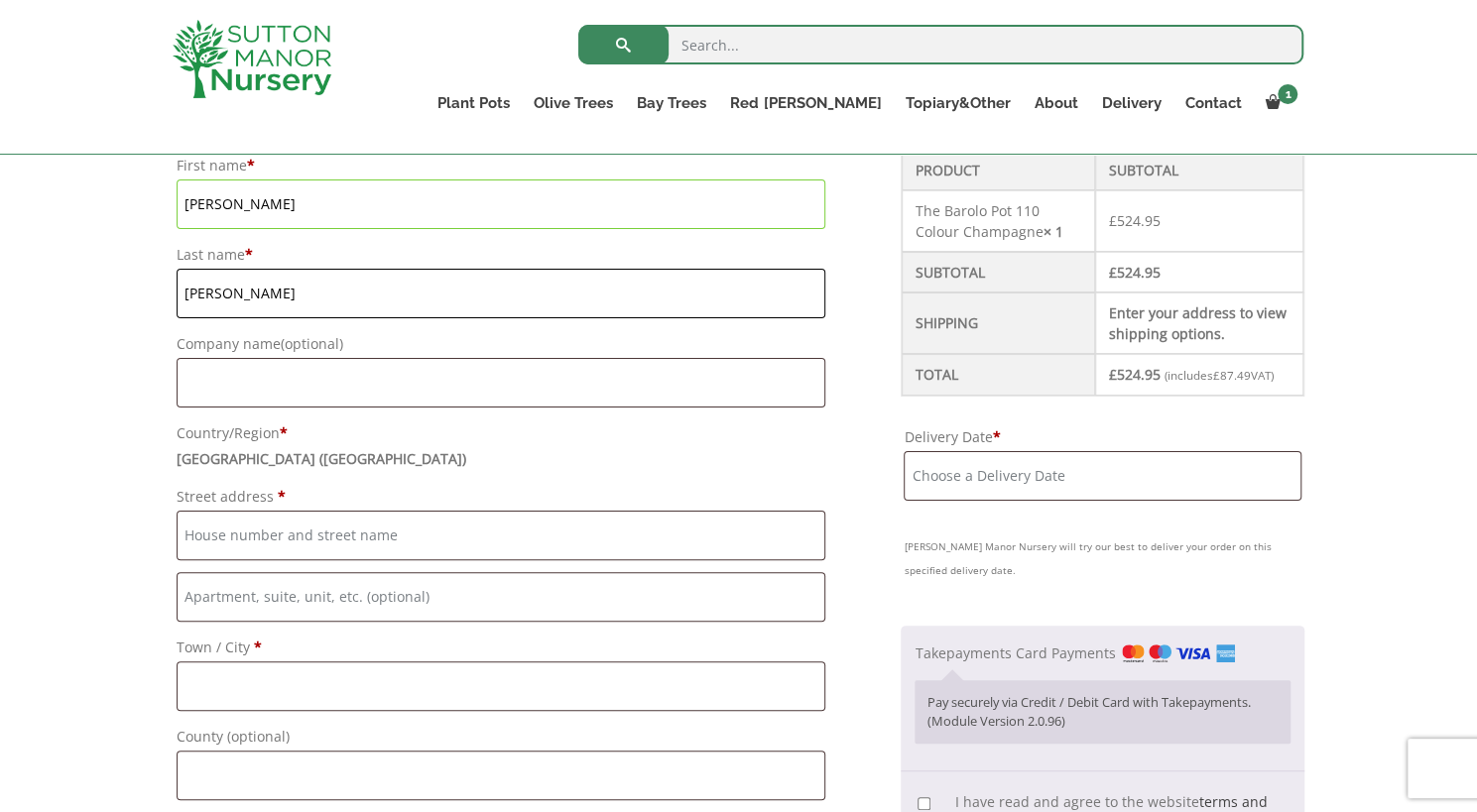 type on "Martin" 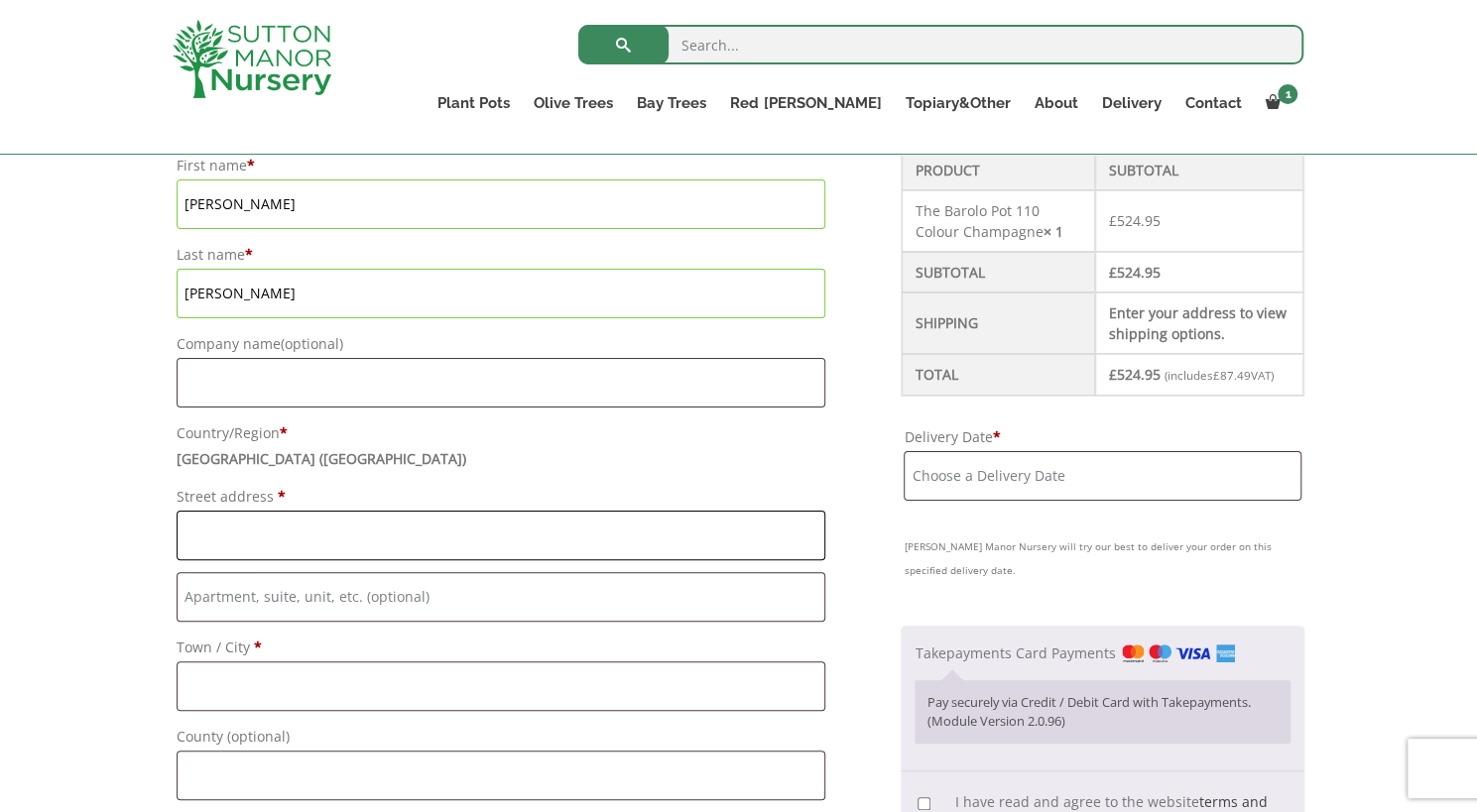 click on "Street address   *" at bounding box center [501, 535] 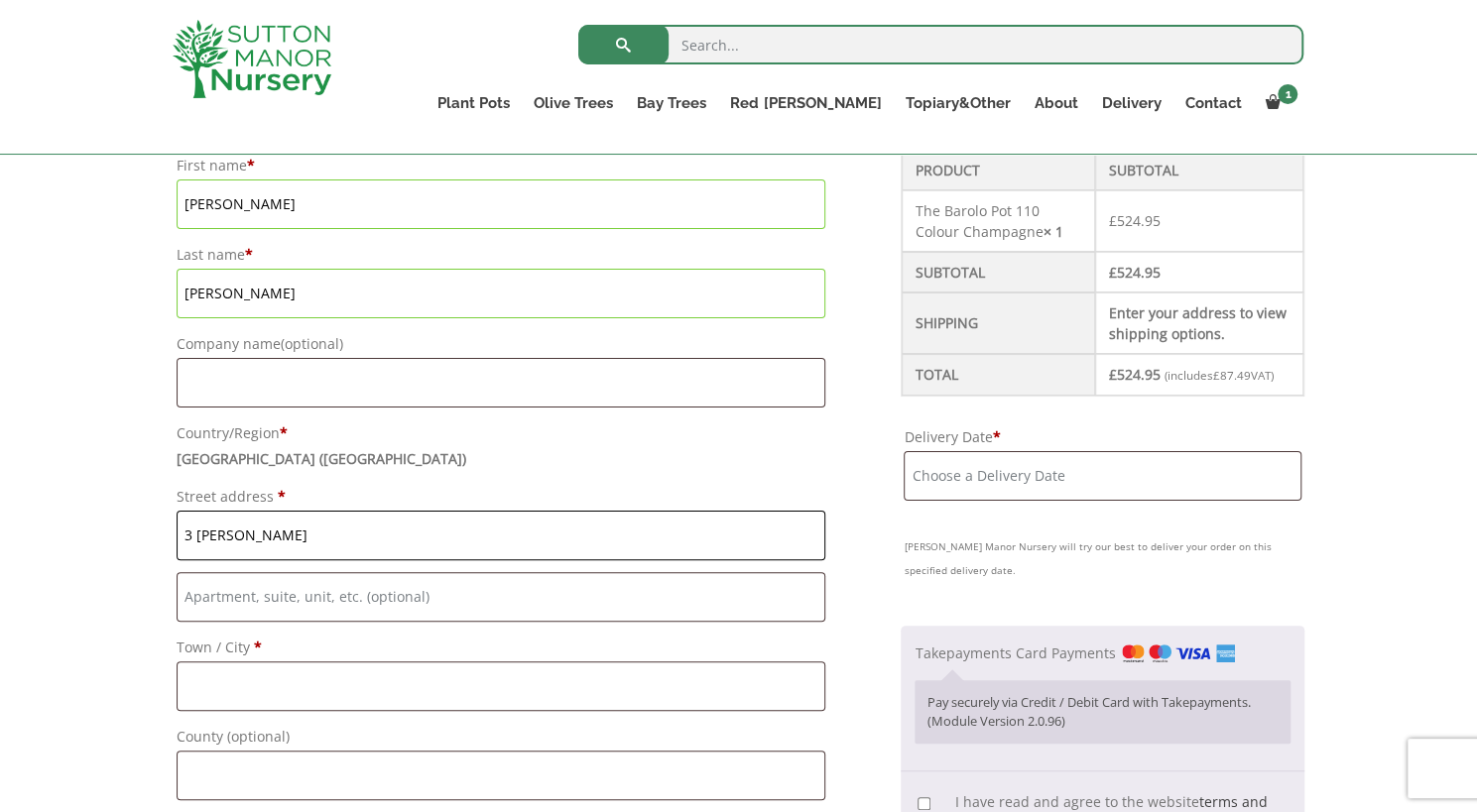 type on "3 Ambrose Close" 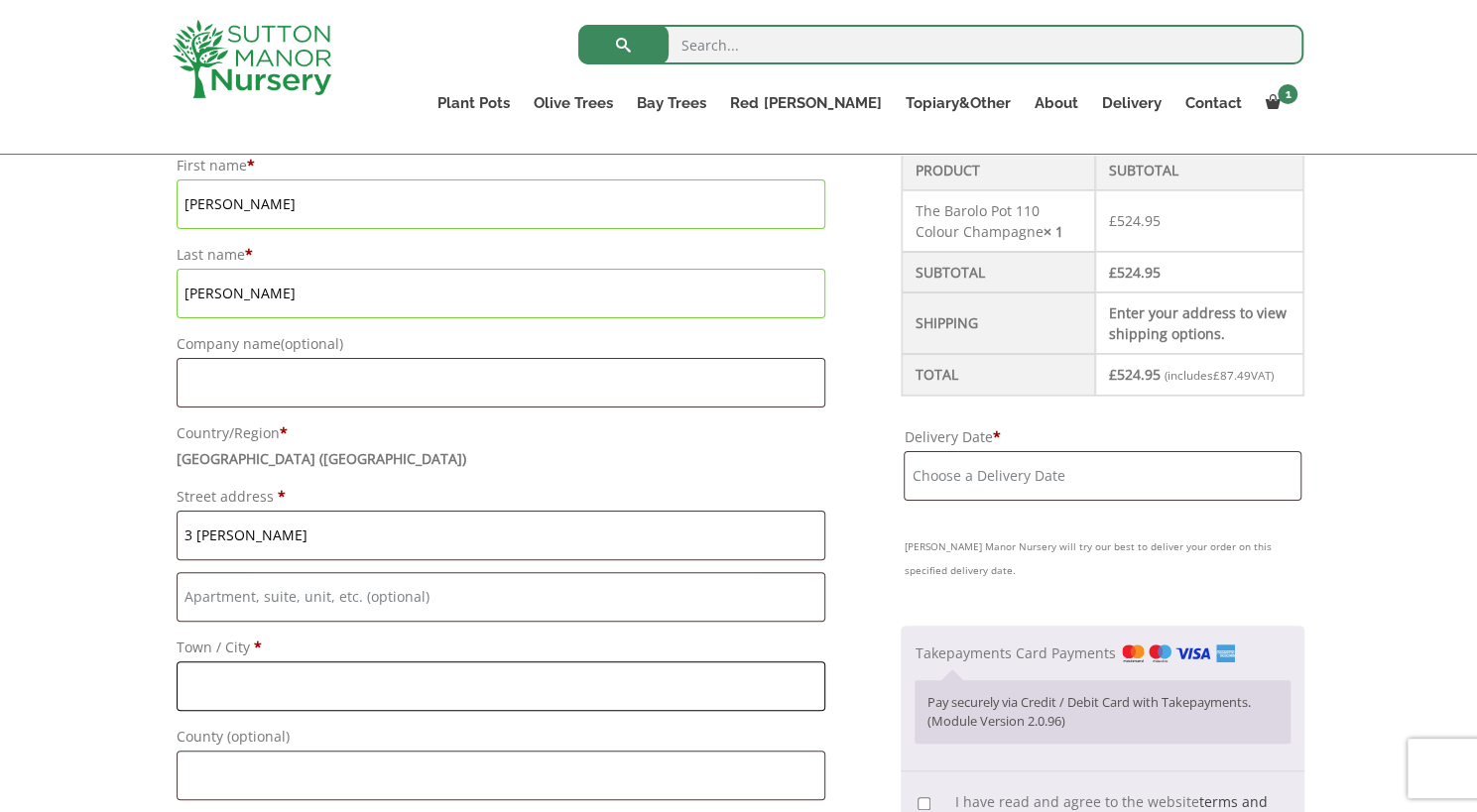 click on "Town / City   *" at bounding box center (501, 686) 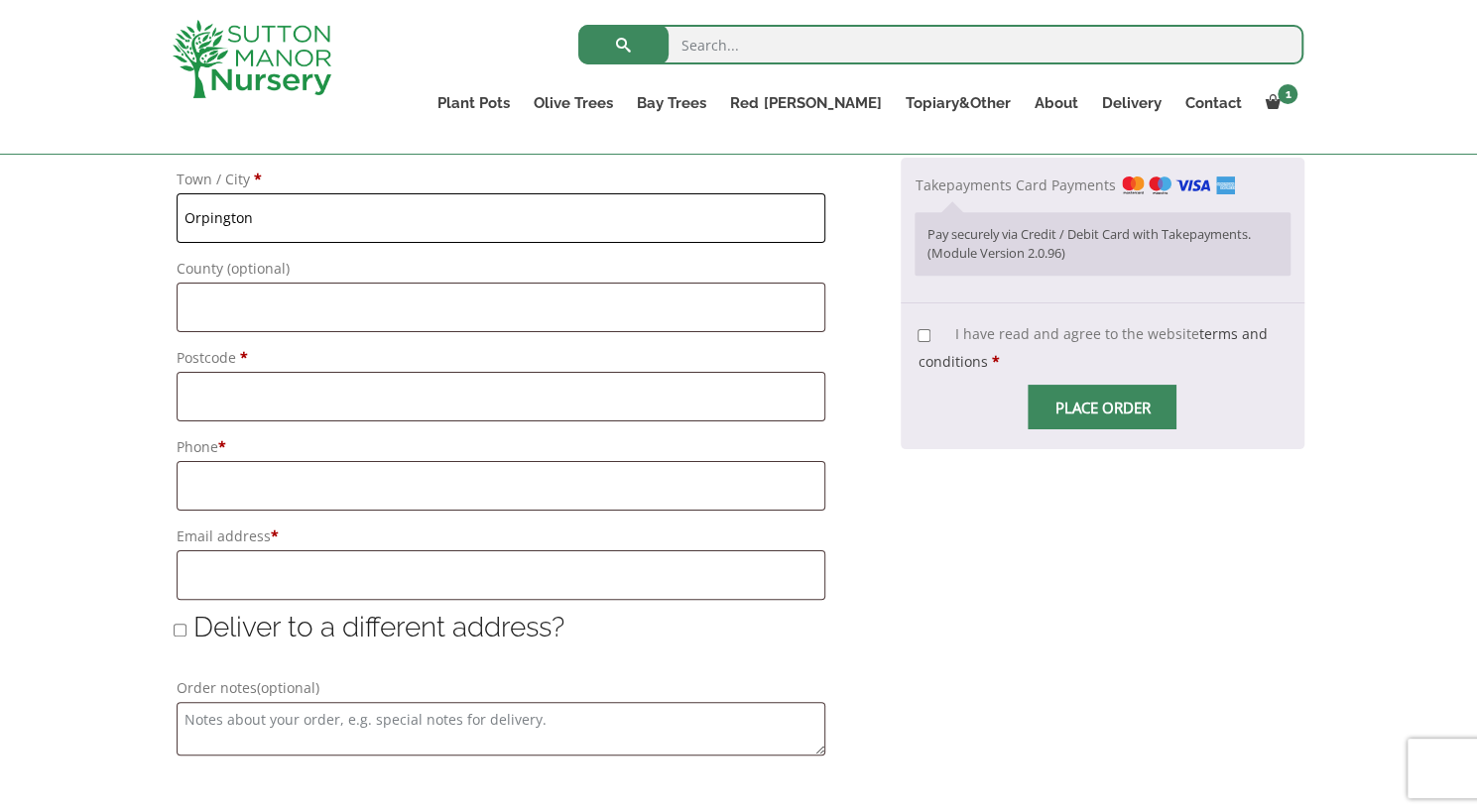 scroll, scrollTop: 1046, scrollLeft: 0, axis: vertical 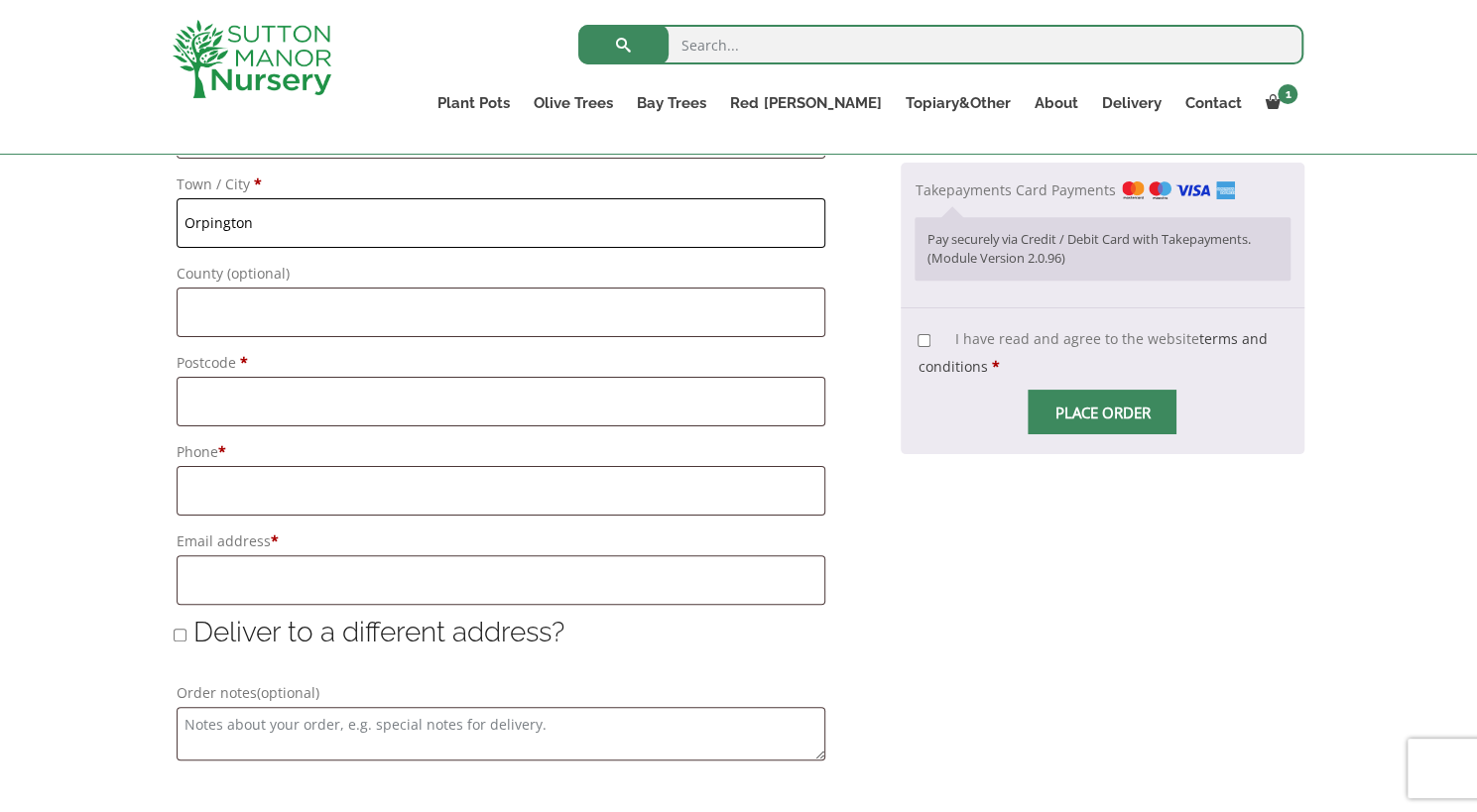 type on "Orpington" 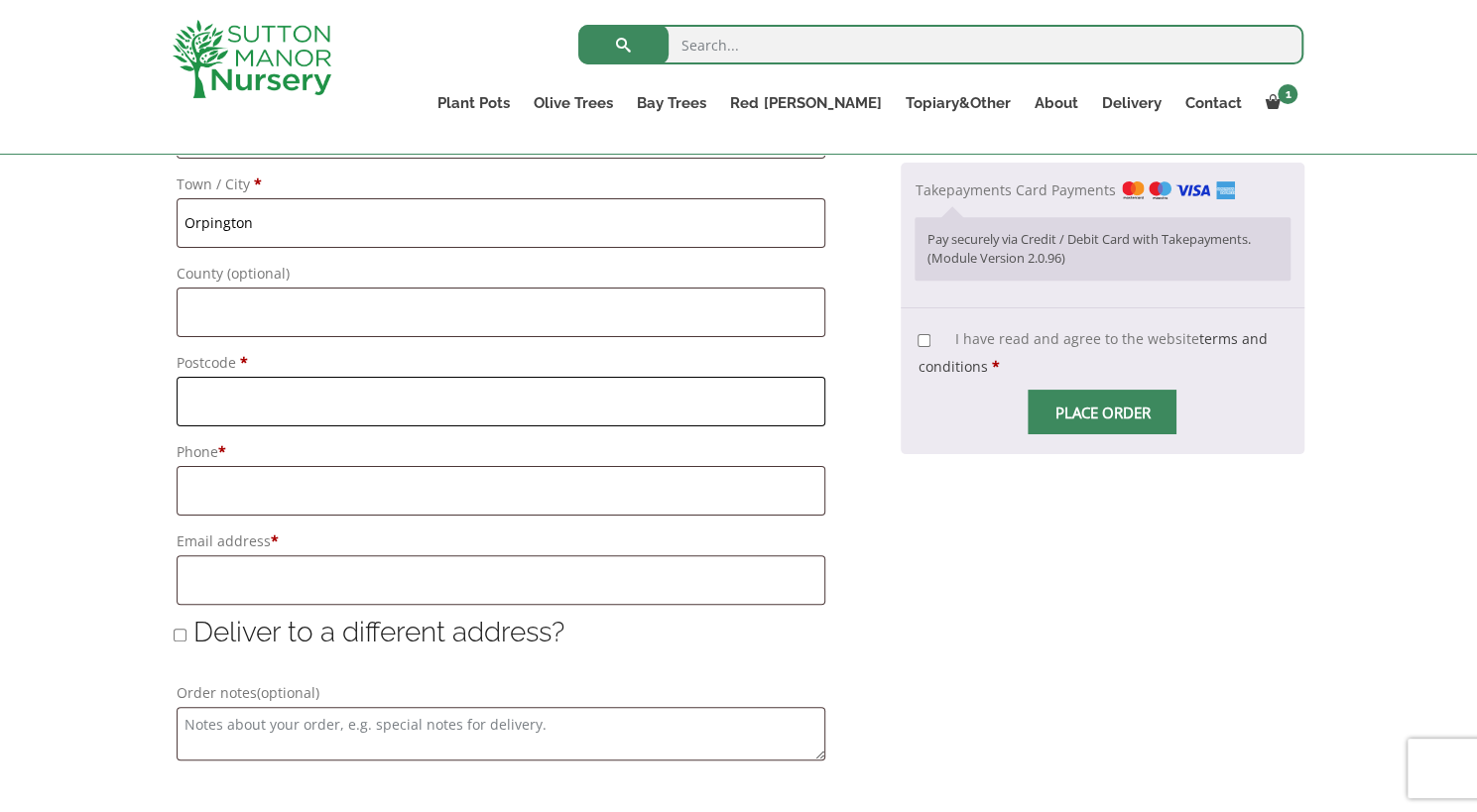 click on "Postcode   *" at bounding box center [501, 402] 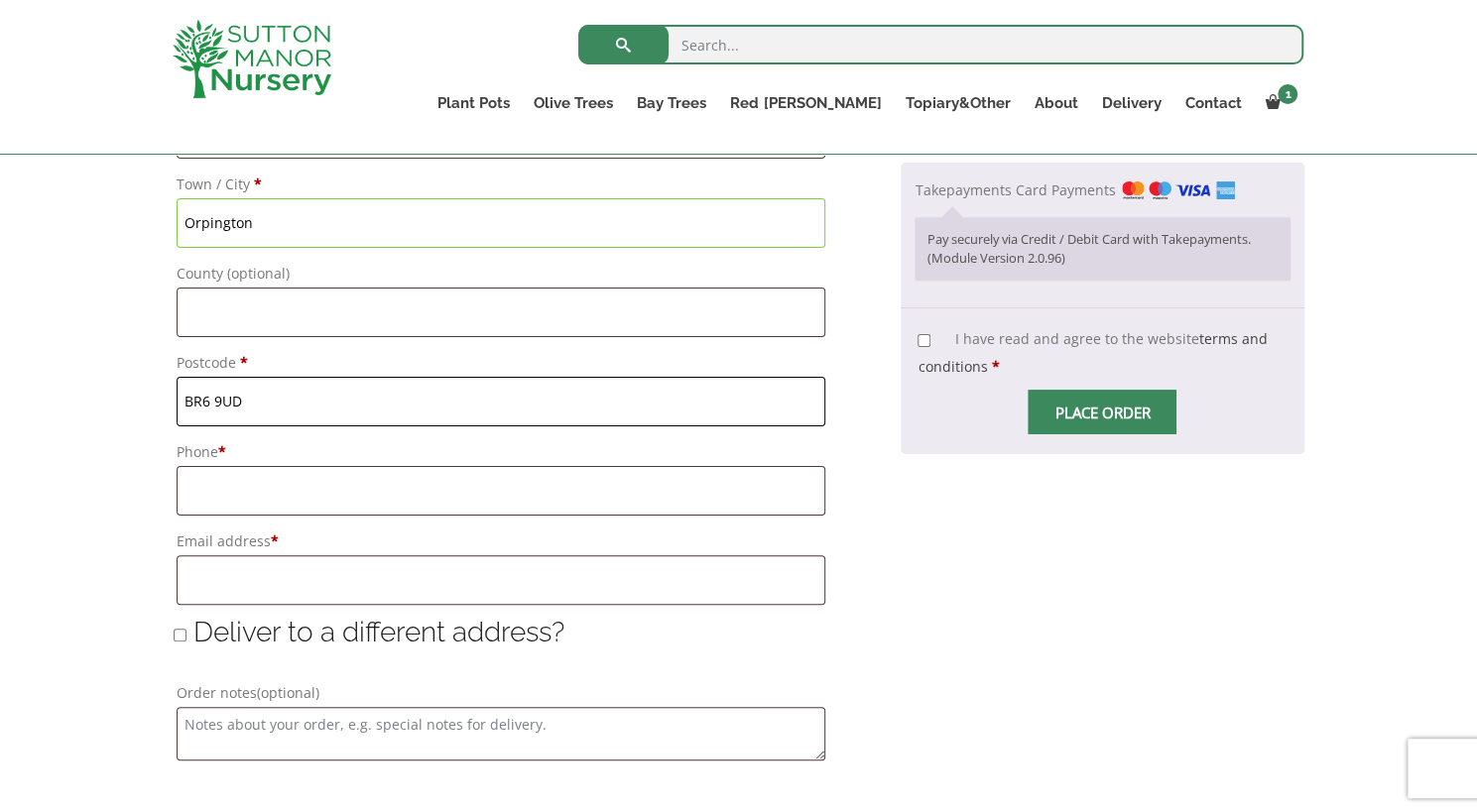 type on "BR6 9UD" 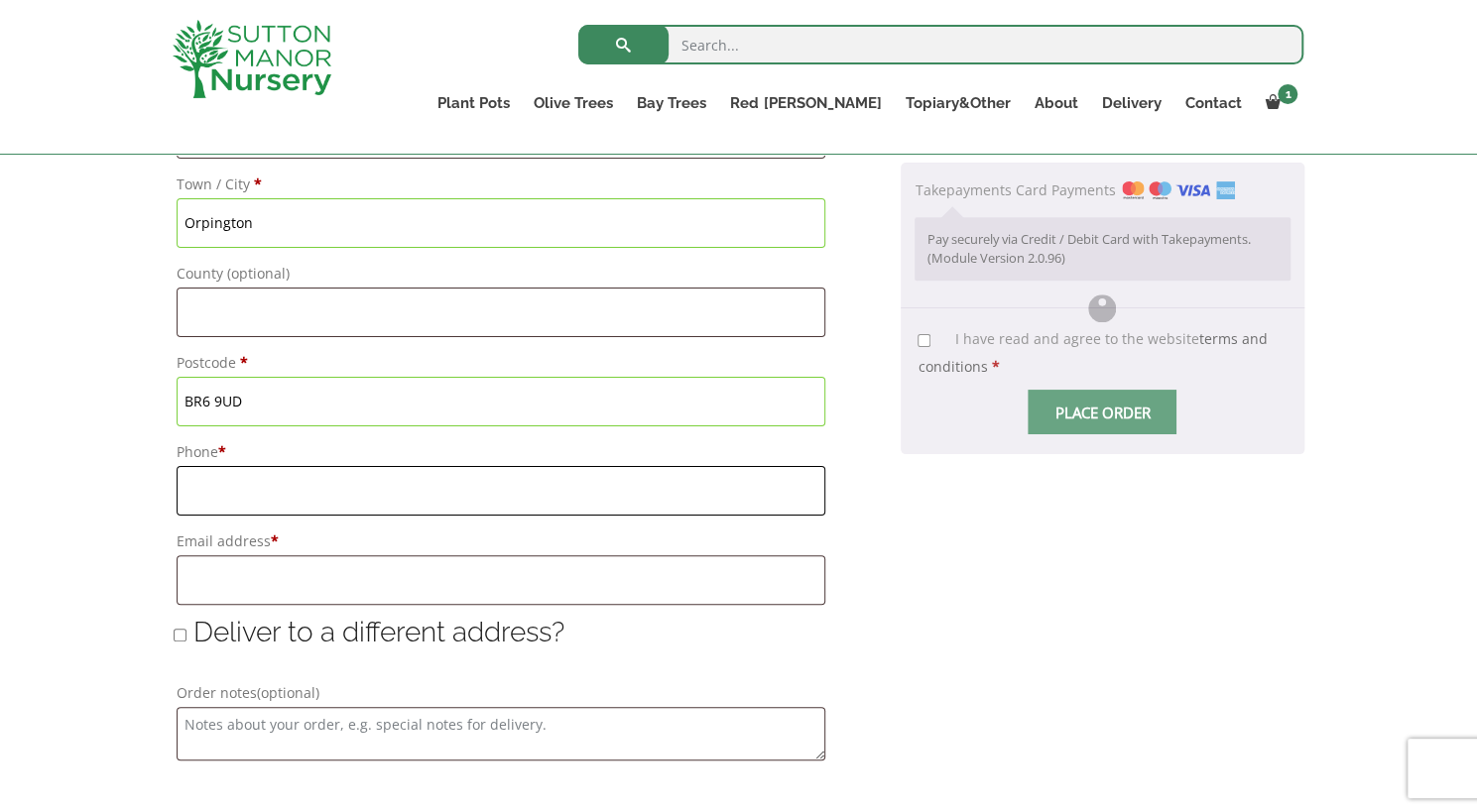 click on "Phone  *" at bounding box center (501, 491) 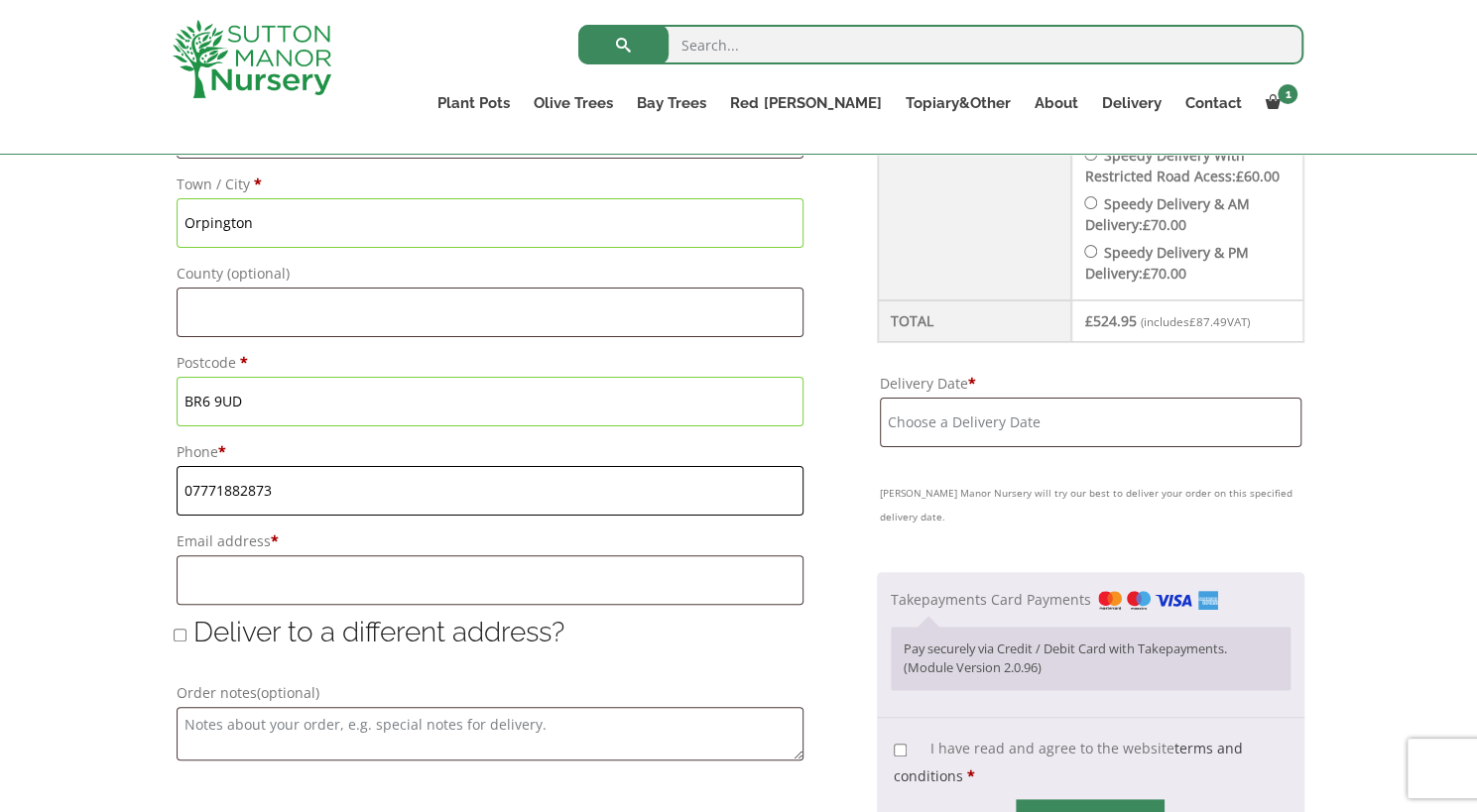 type on "07771882873" 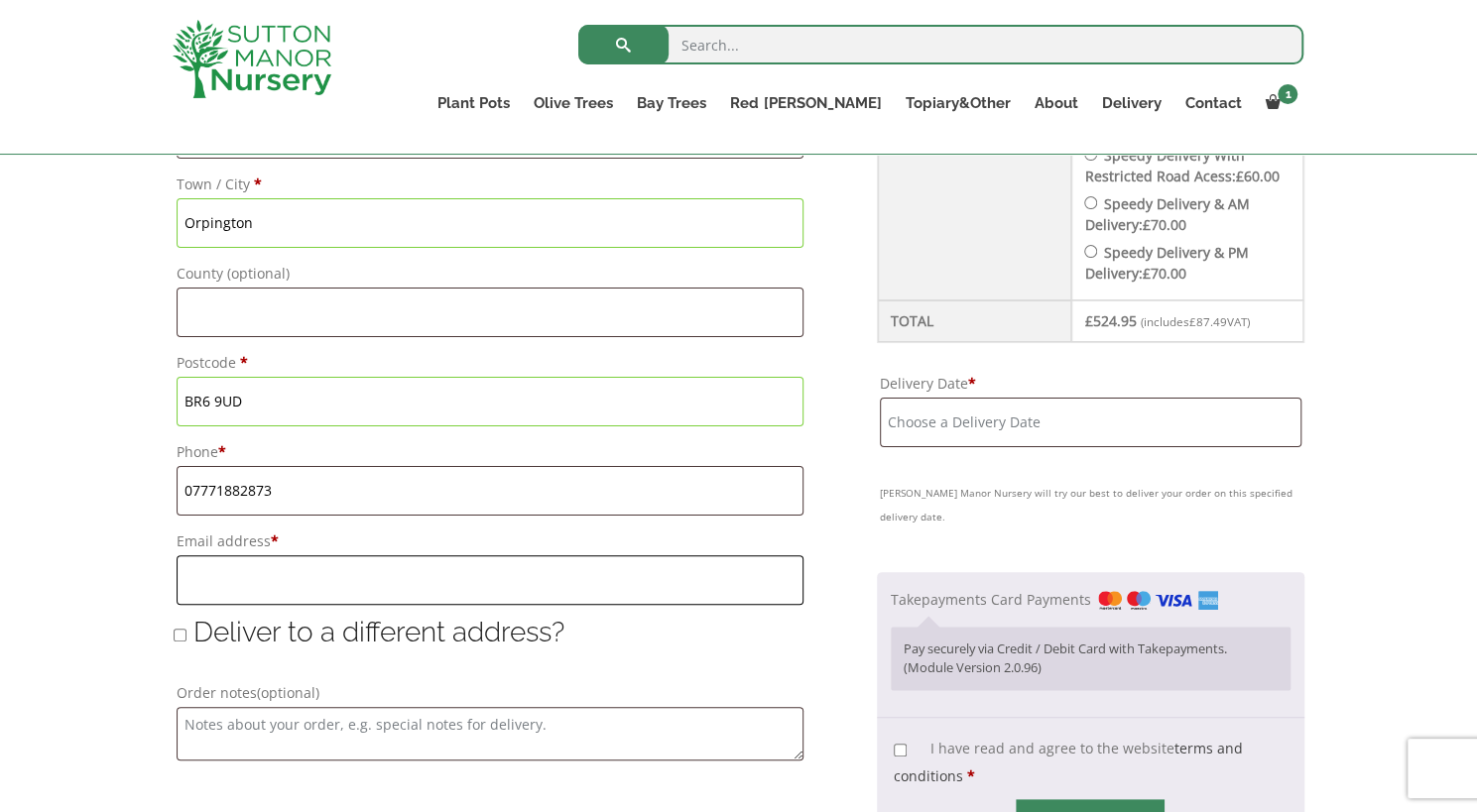 click on "Email address  *" at bounding box center (490, 580) 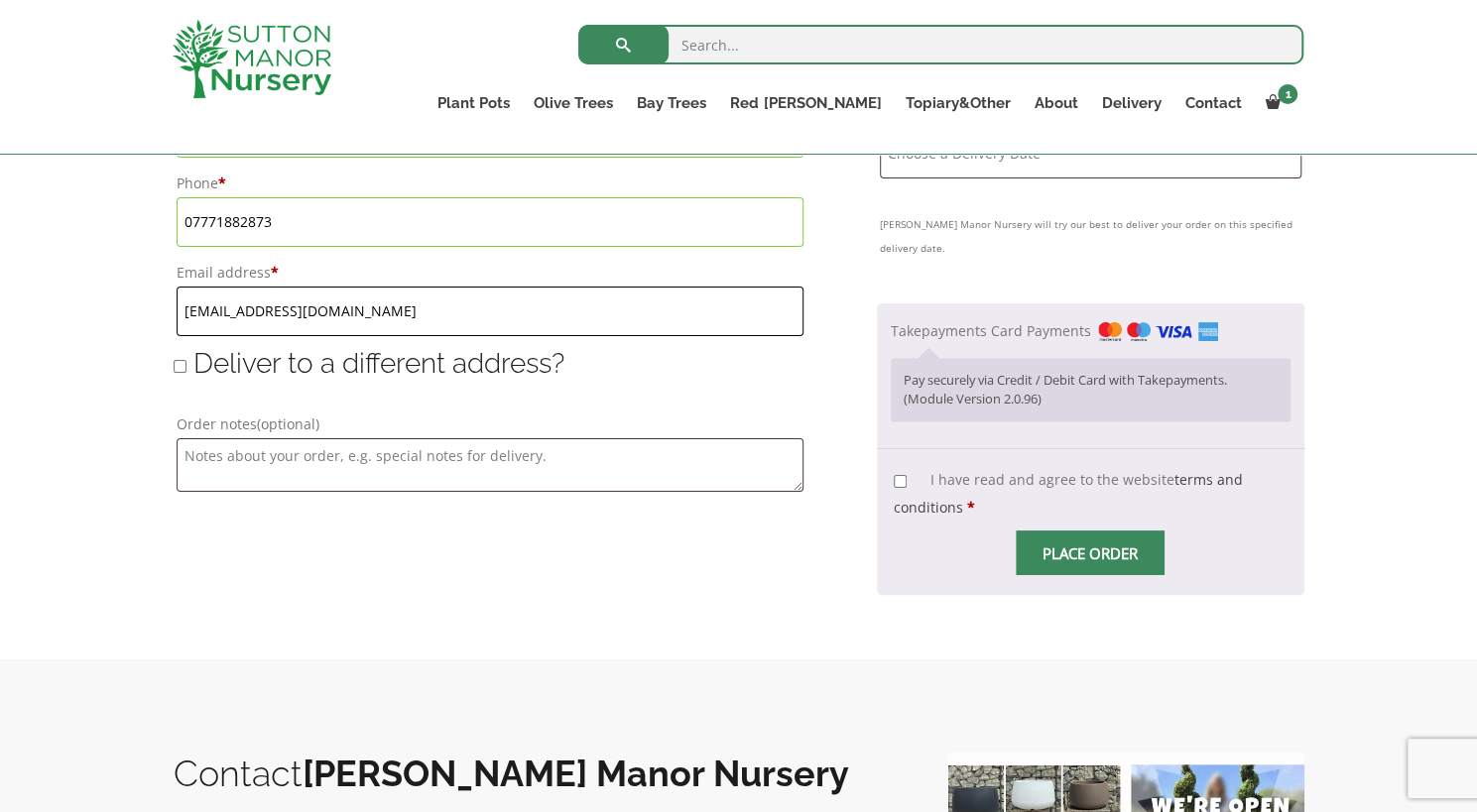 scroll, scrollTop: 1052, scrollLeft: 0, axis: vertical 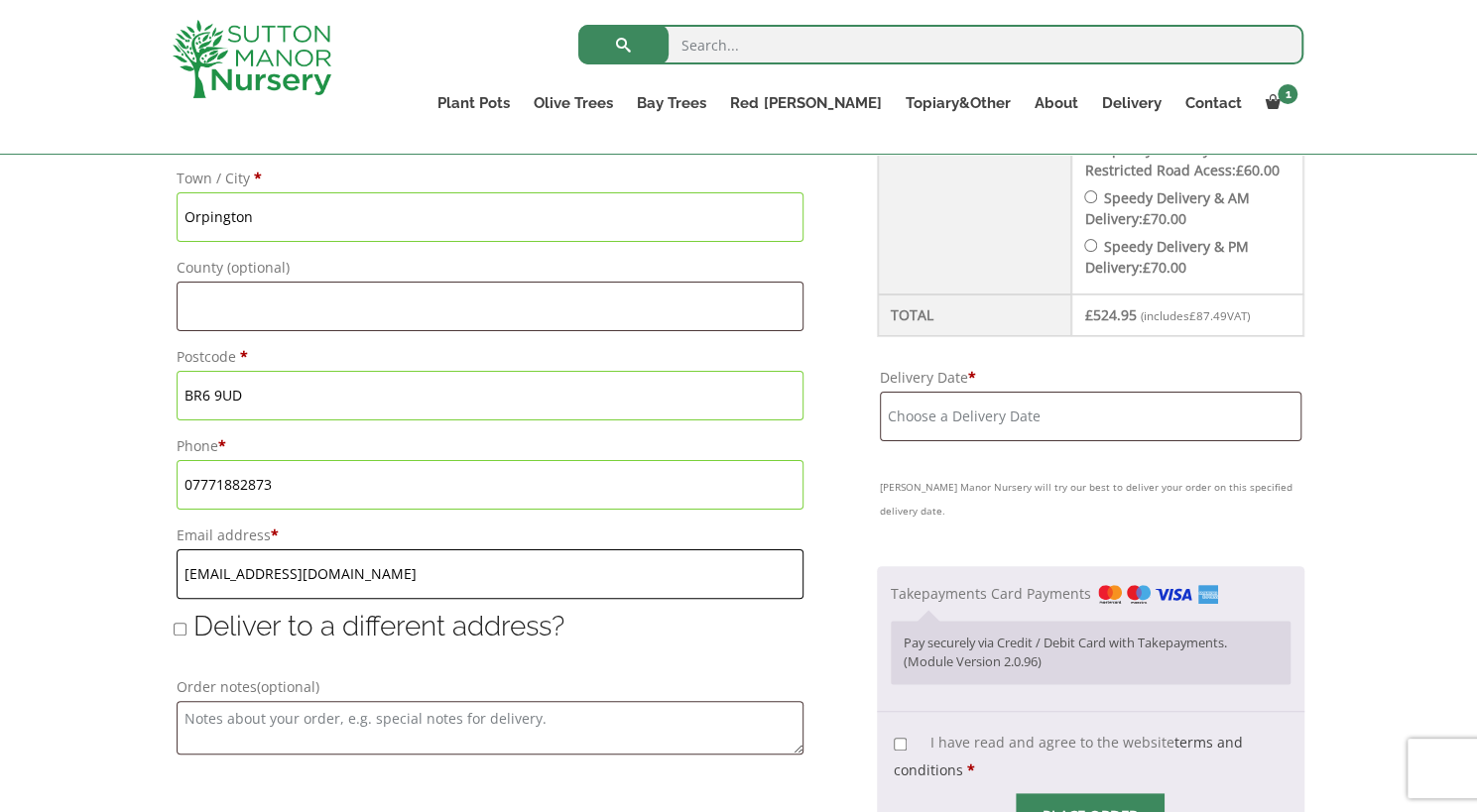 type on "lhmartin1987@gmail.com" 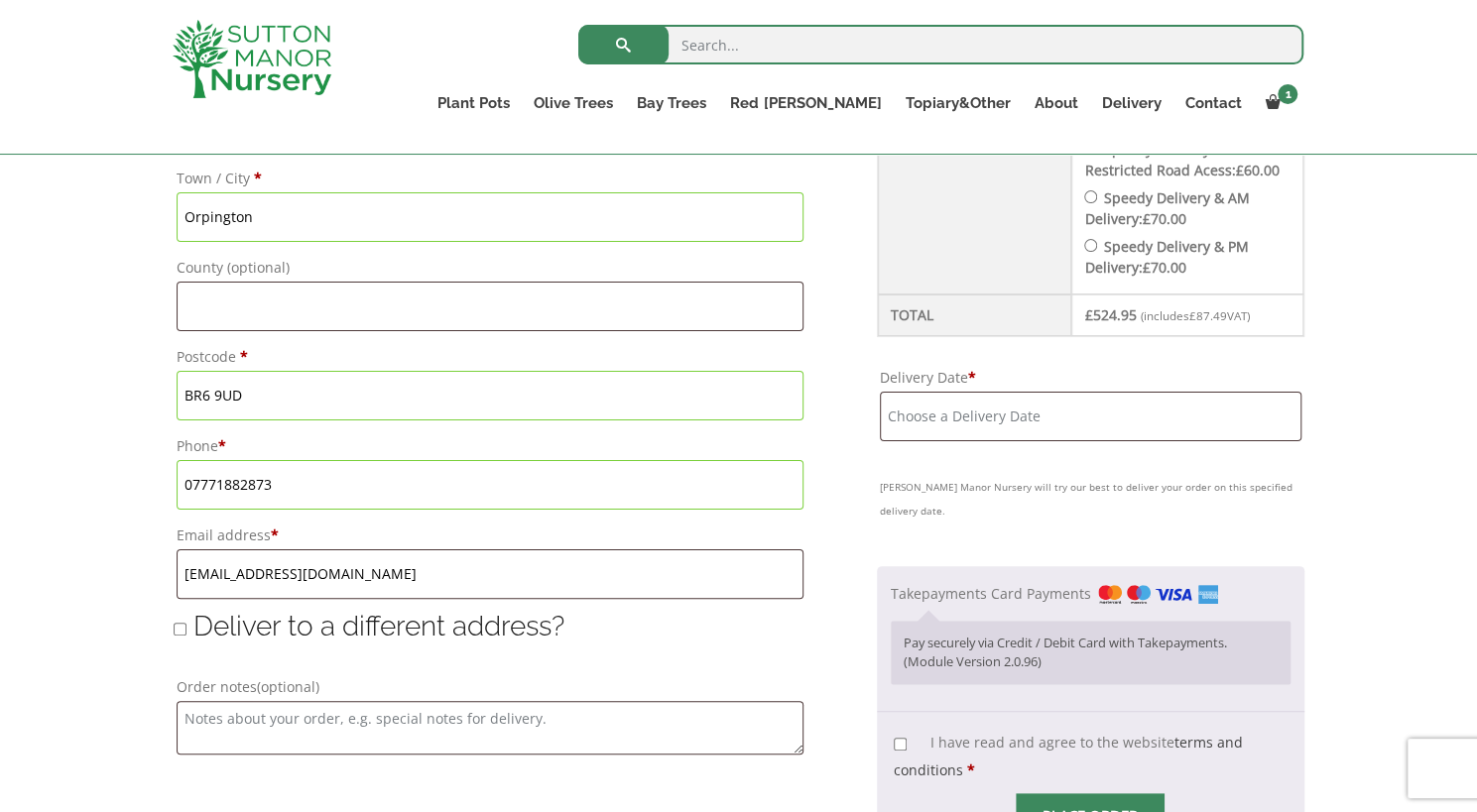 click on "Delivery Date *" at bounding box center (1090, 416) 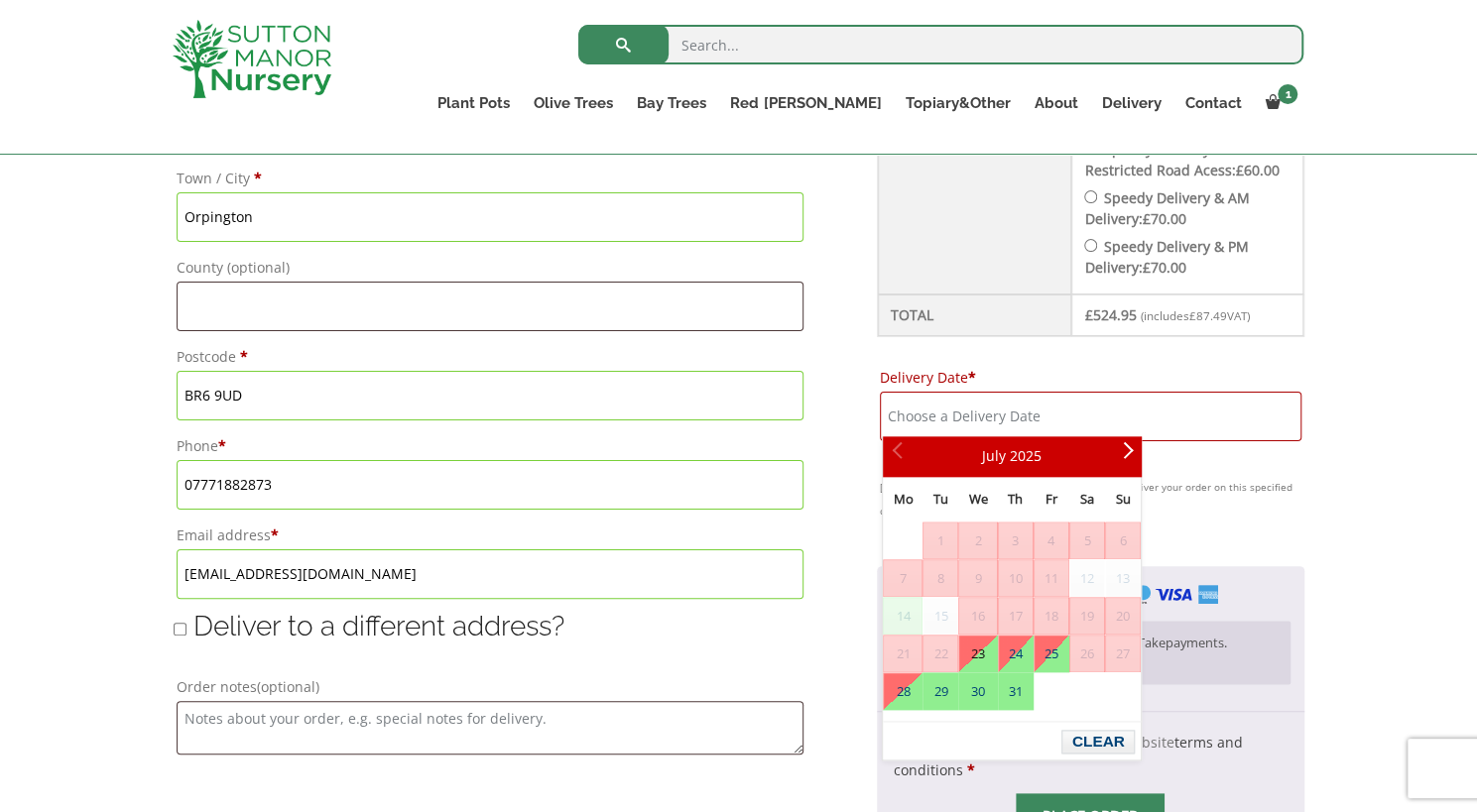 click on "23" at bounding box center [977, 653] 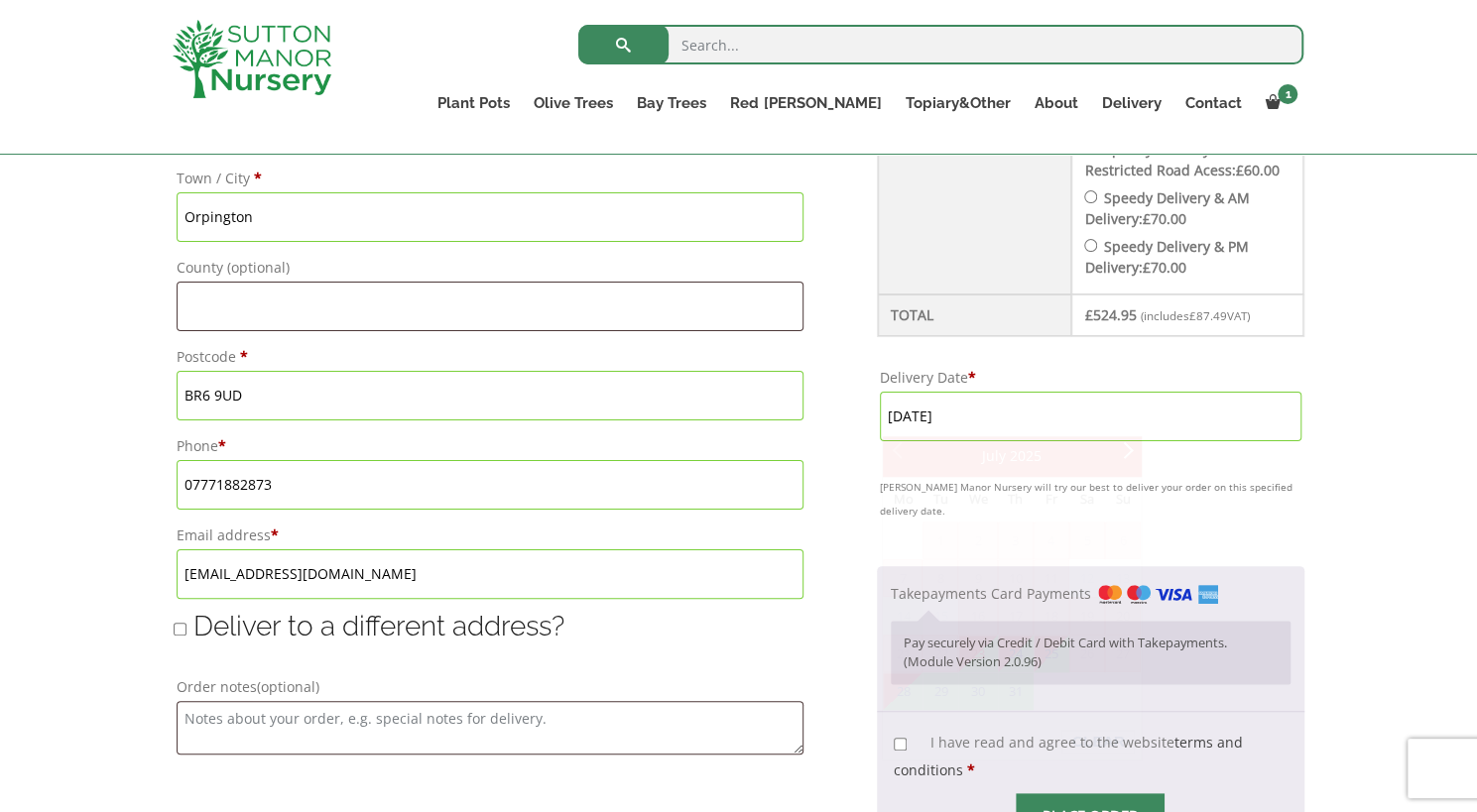 click on "23 July, 2025" at bounding box center (1090, 416) 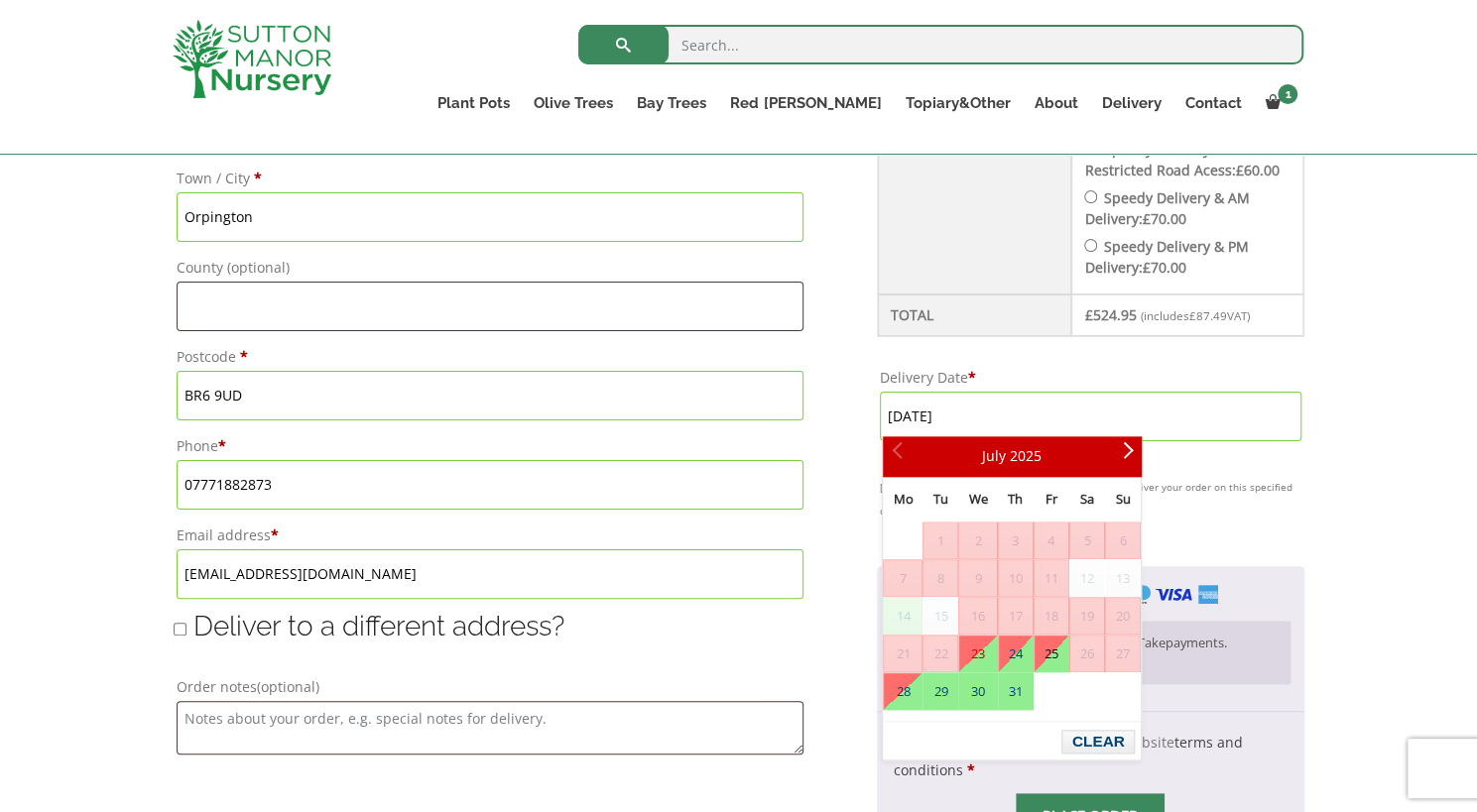 click on "25" at bounding box center (1051, 653) 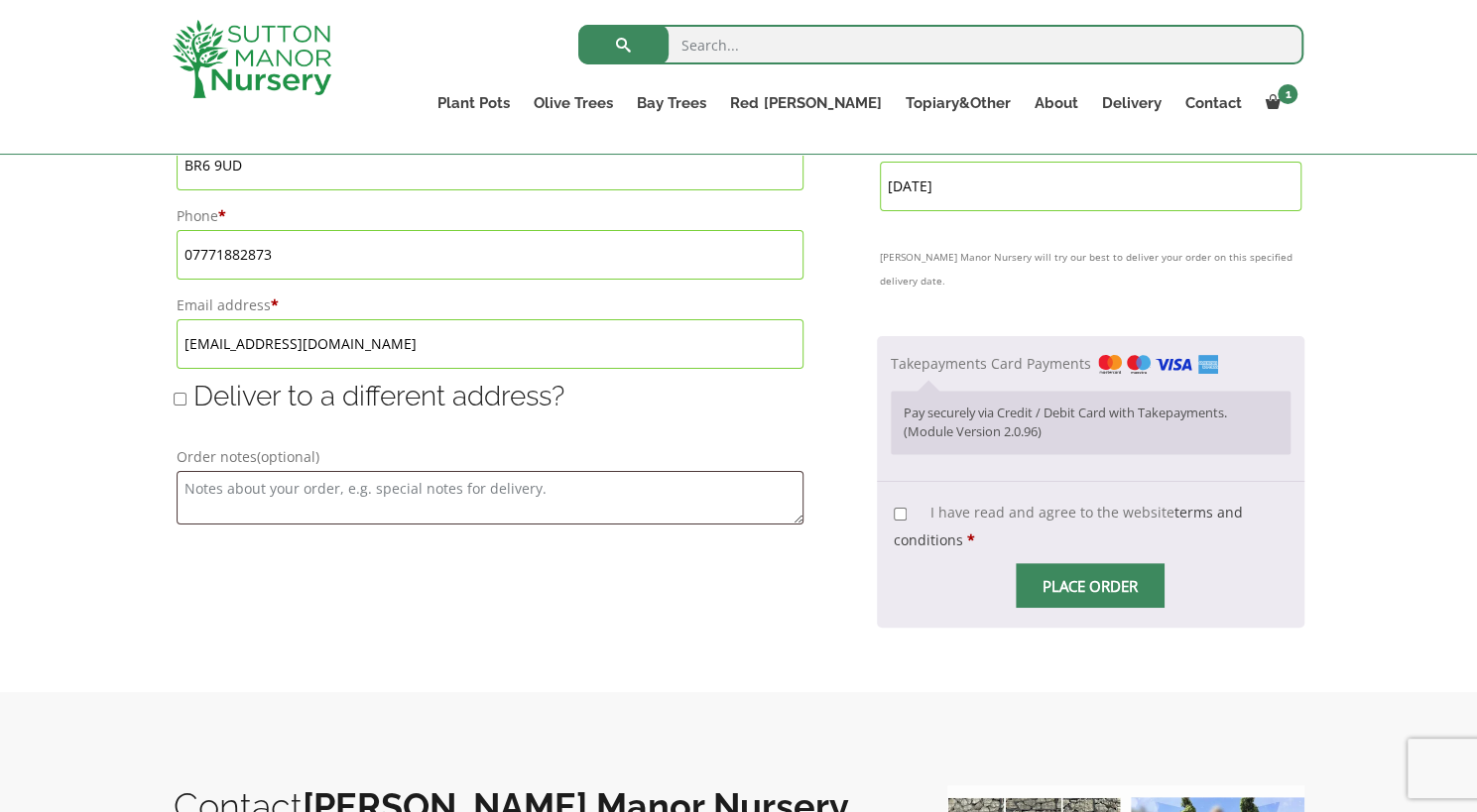 scroll, scrollTop: 1285, scrollLeft: 0, axis: vertical 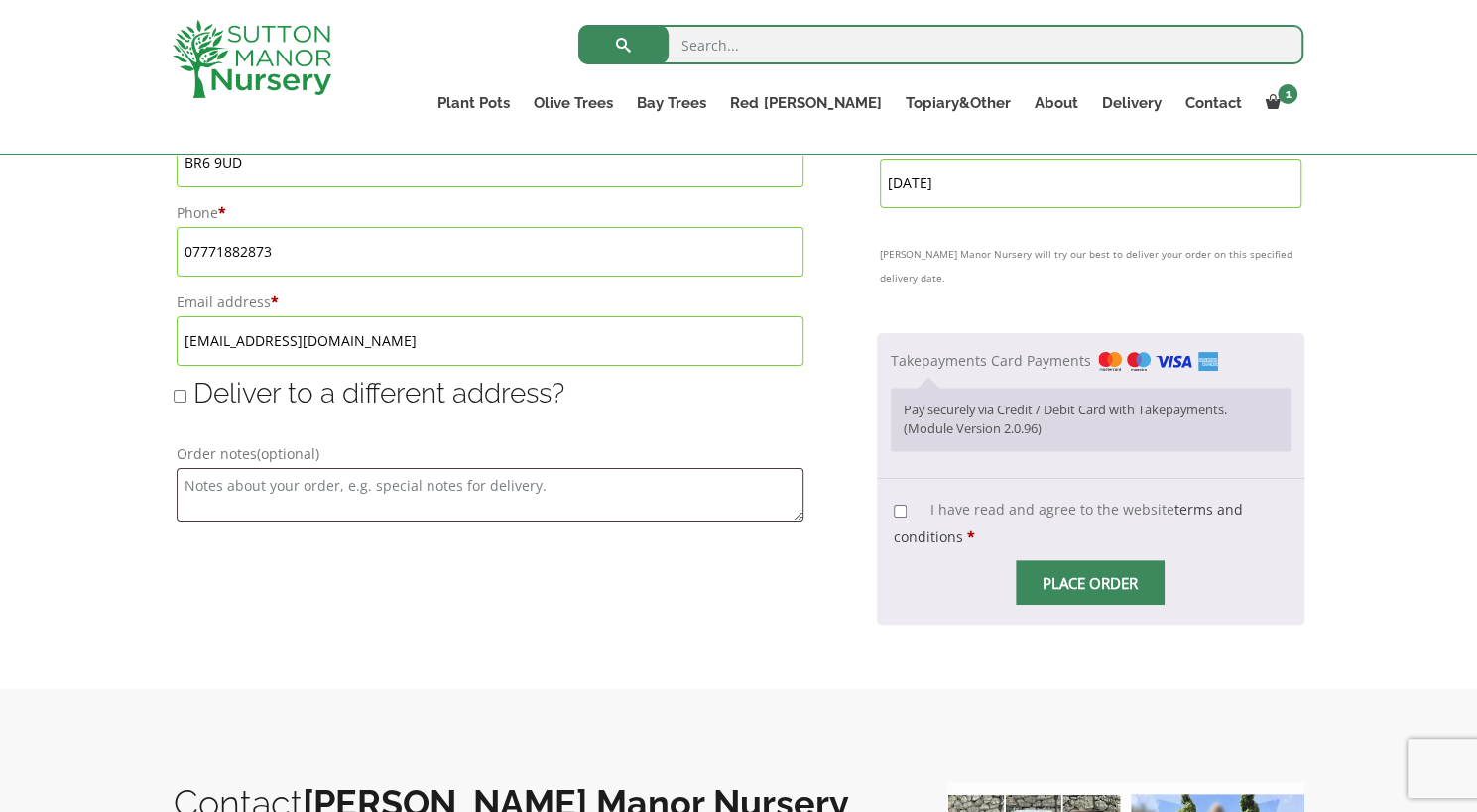 click on "I have read and agree to the website  terms and conditions   *" at bounding box center [900, 511] 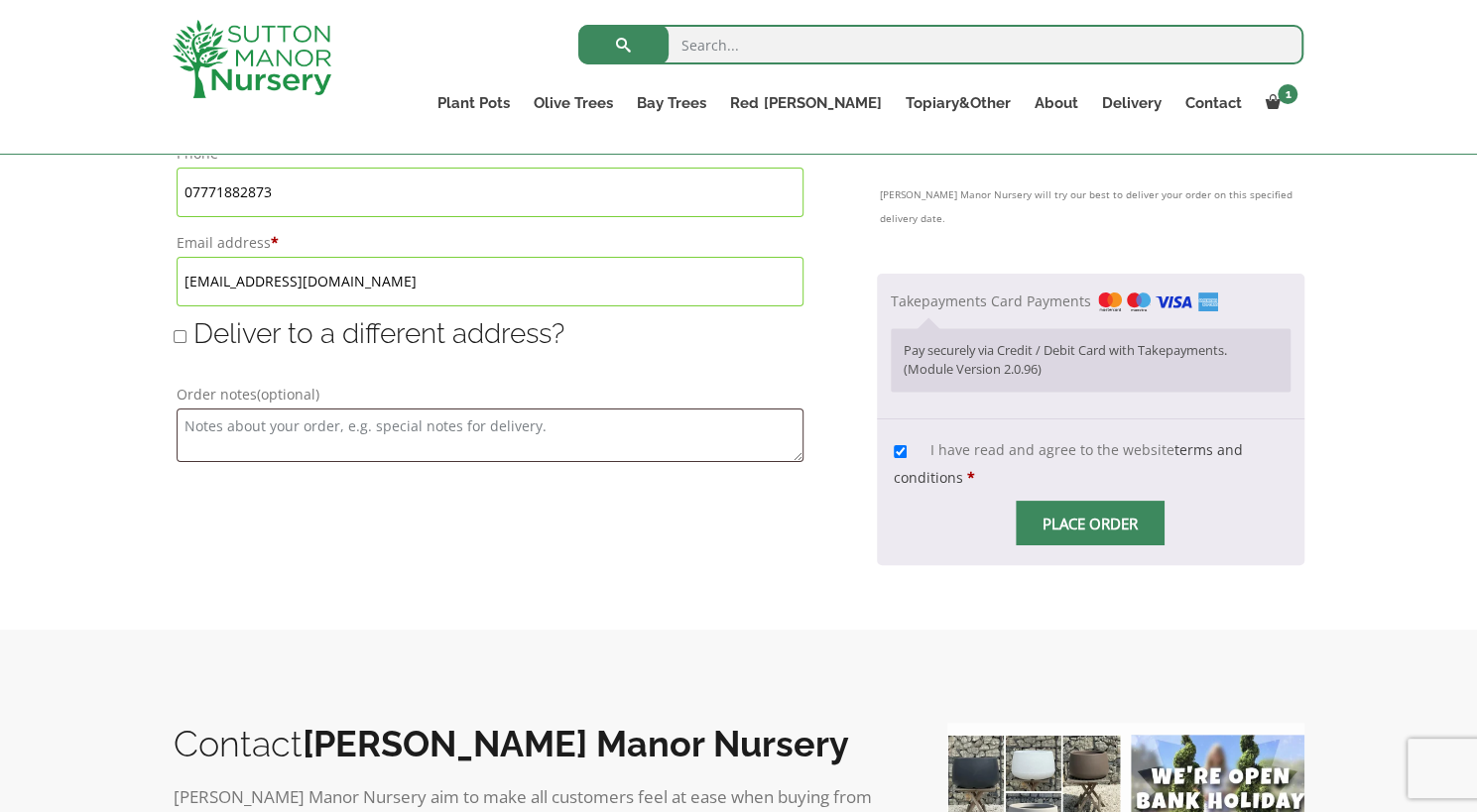 scroll, scrollTop: 1421, scrollLeft: 0, axis: vertical 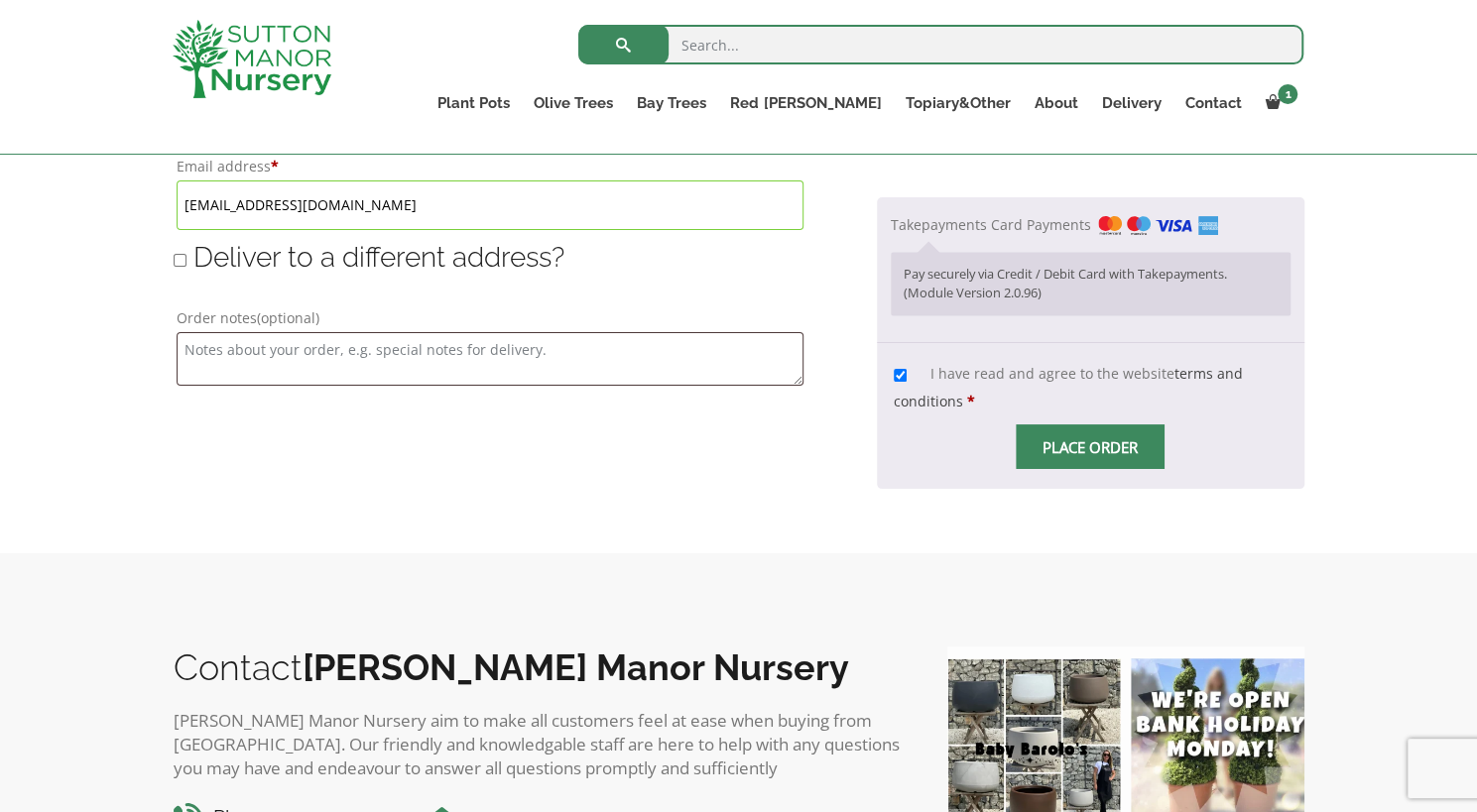 click at bounding box center (1090, 447) 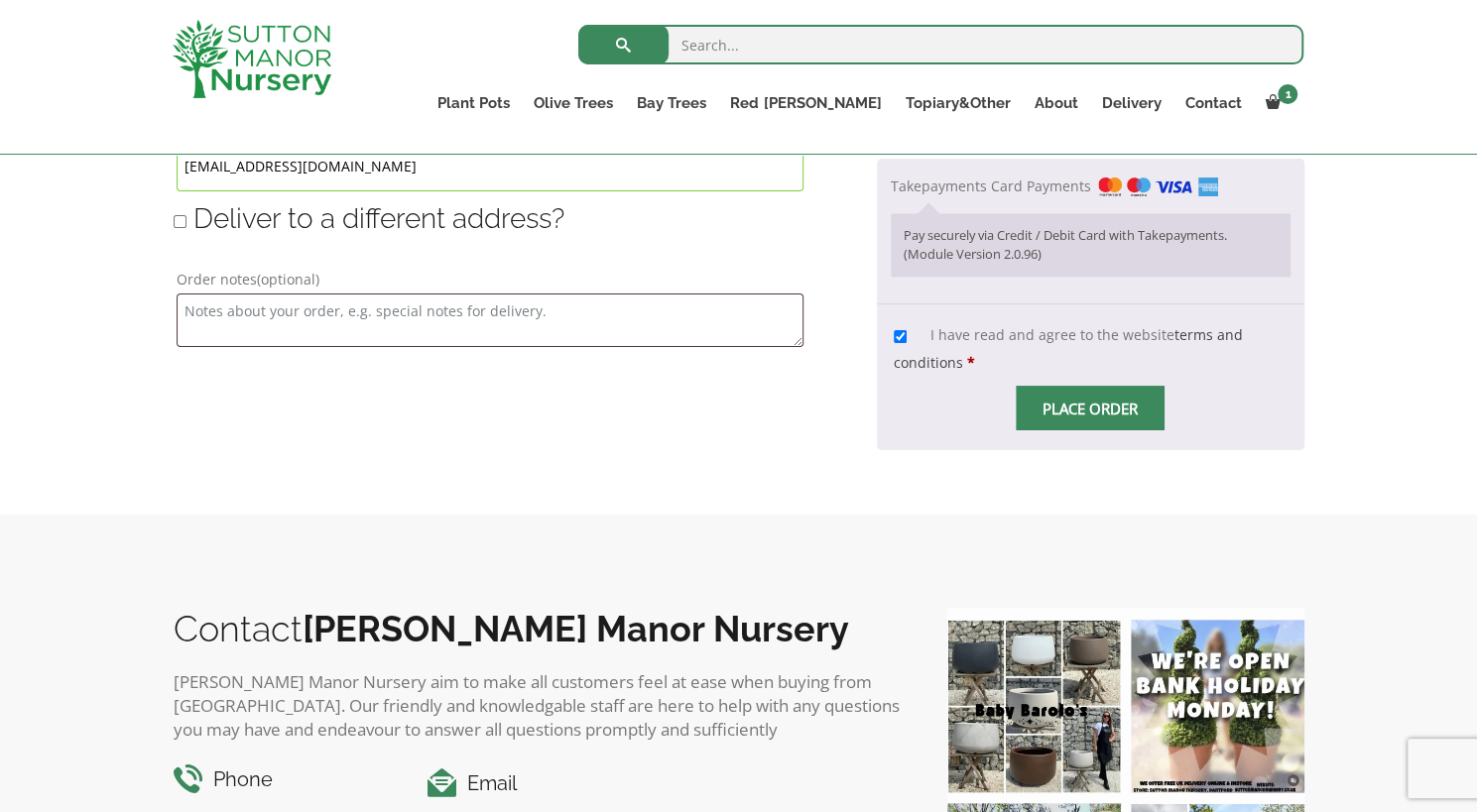 scroll, scrollTop: 1445, scrollLeft: 0, axis: vertical 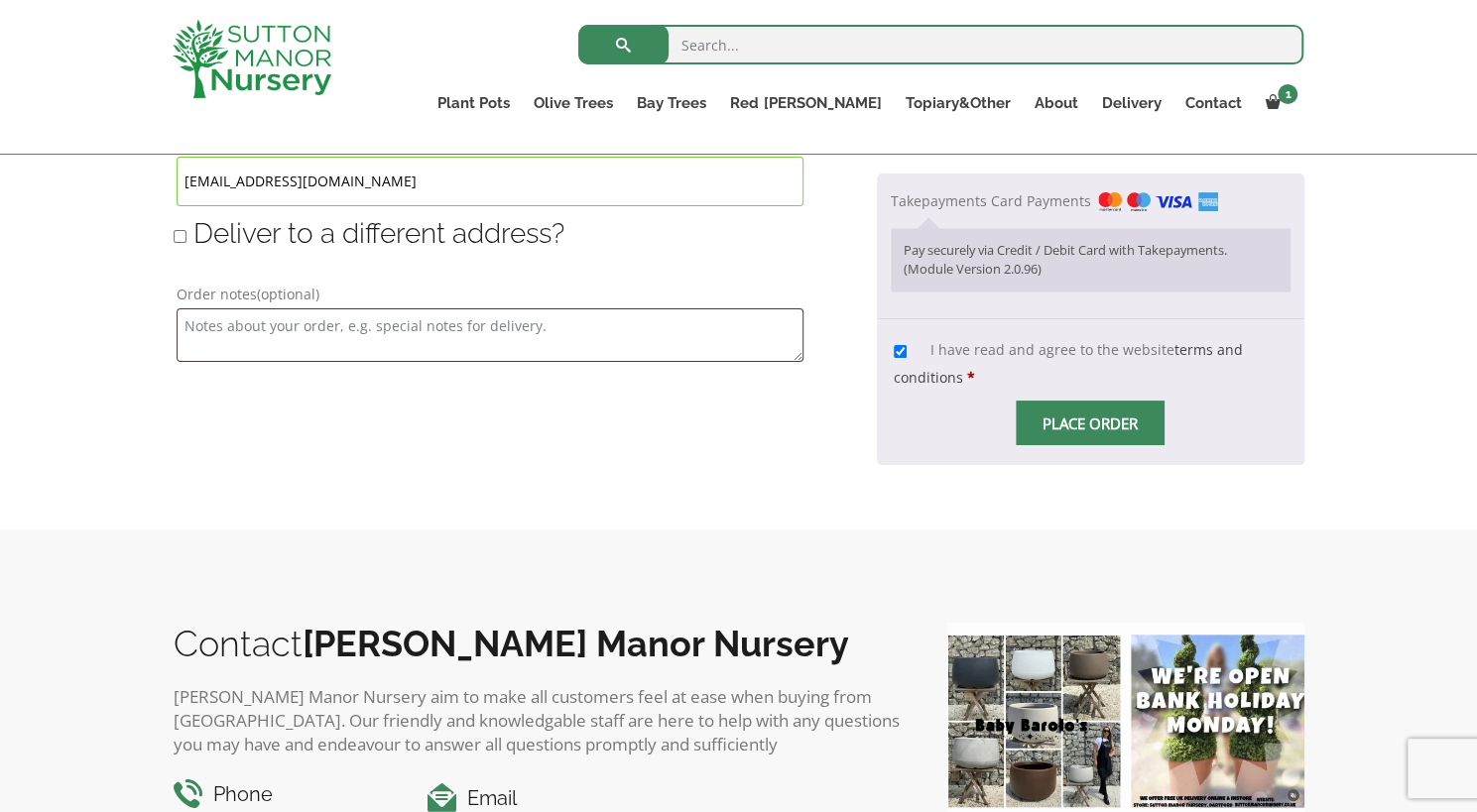 click on "Place order" at bounding box center (1090, 422) 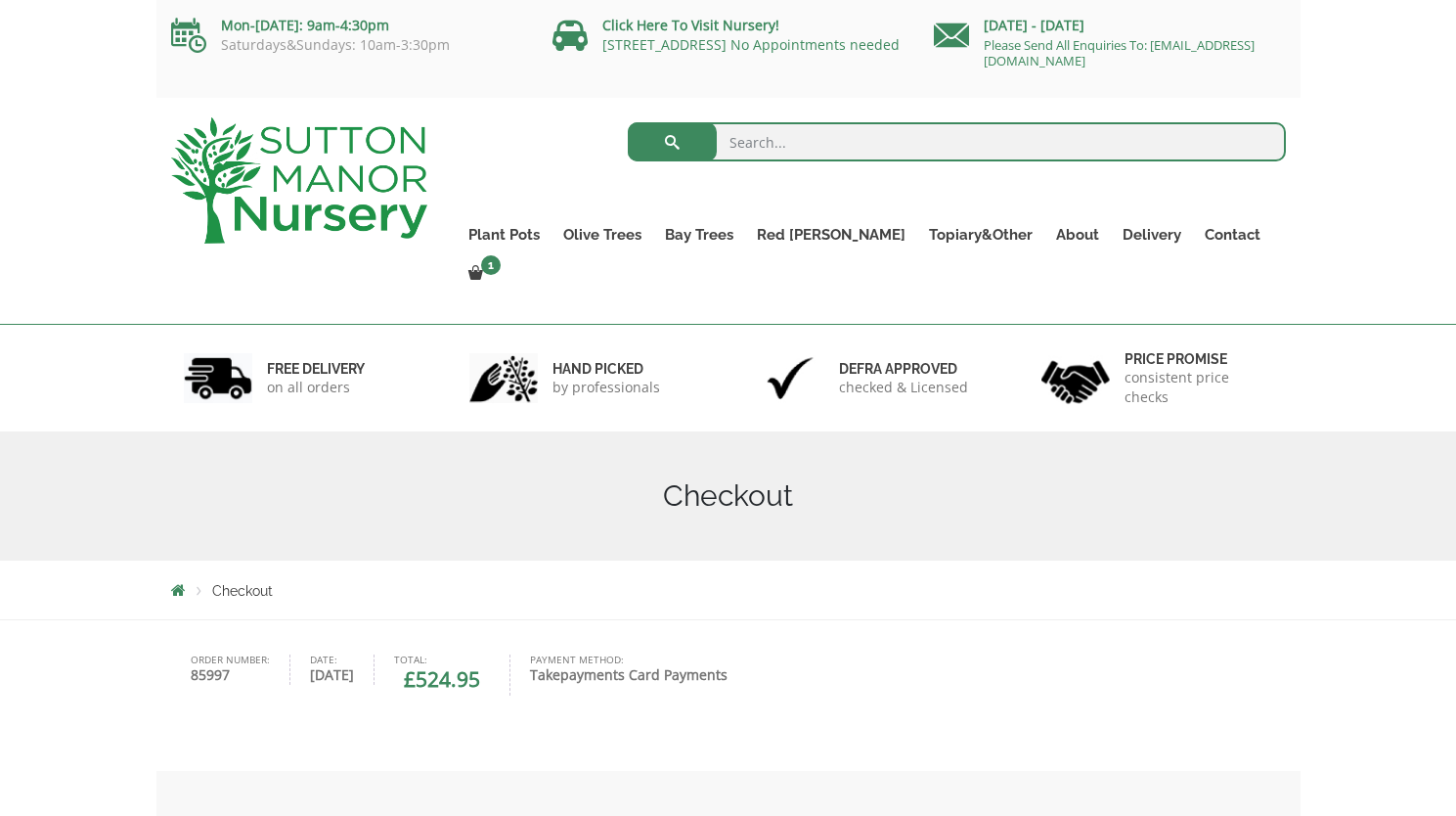scroll, scrollTop: 0, scrollLeft: 0, axis: both 